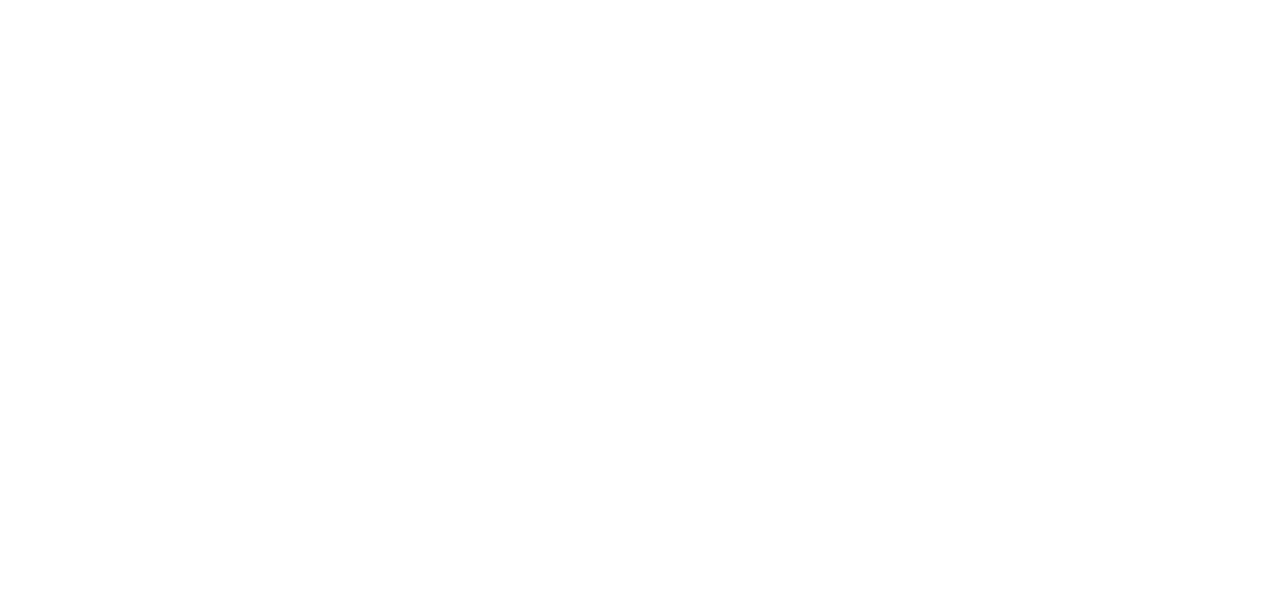 scroll, scrollTop: 0, scrollLeft: 0, axis: both 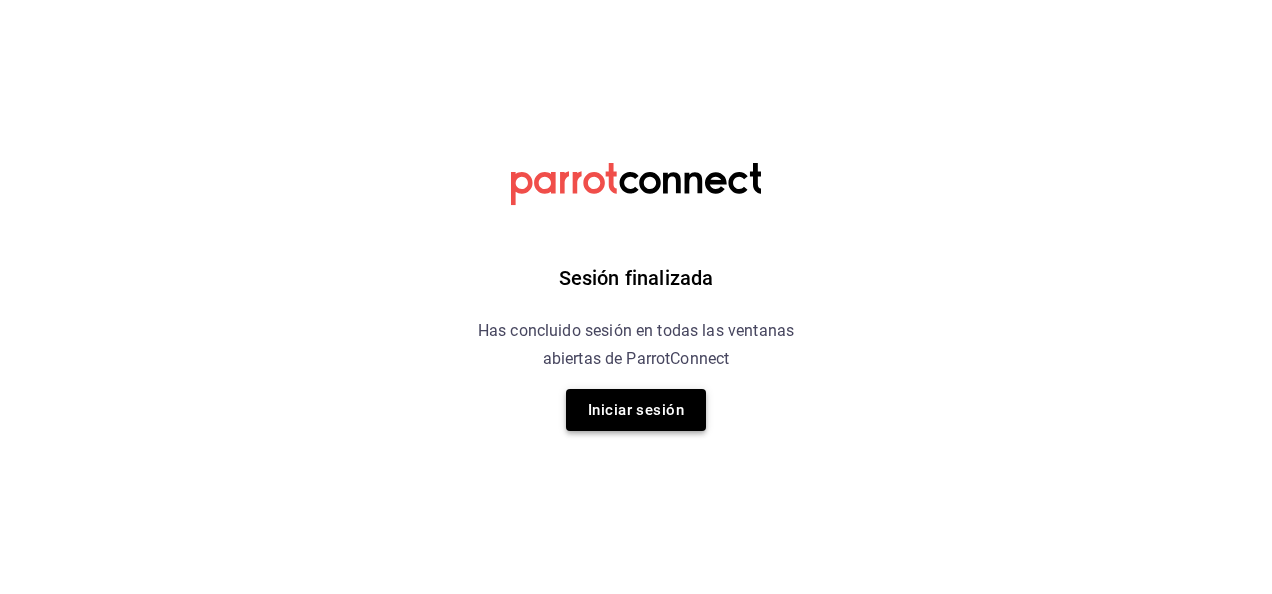 click on "Iniciar sesión" at bounding box center [636, 410] 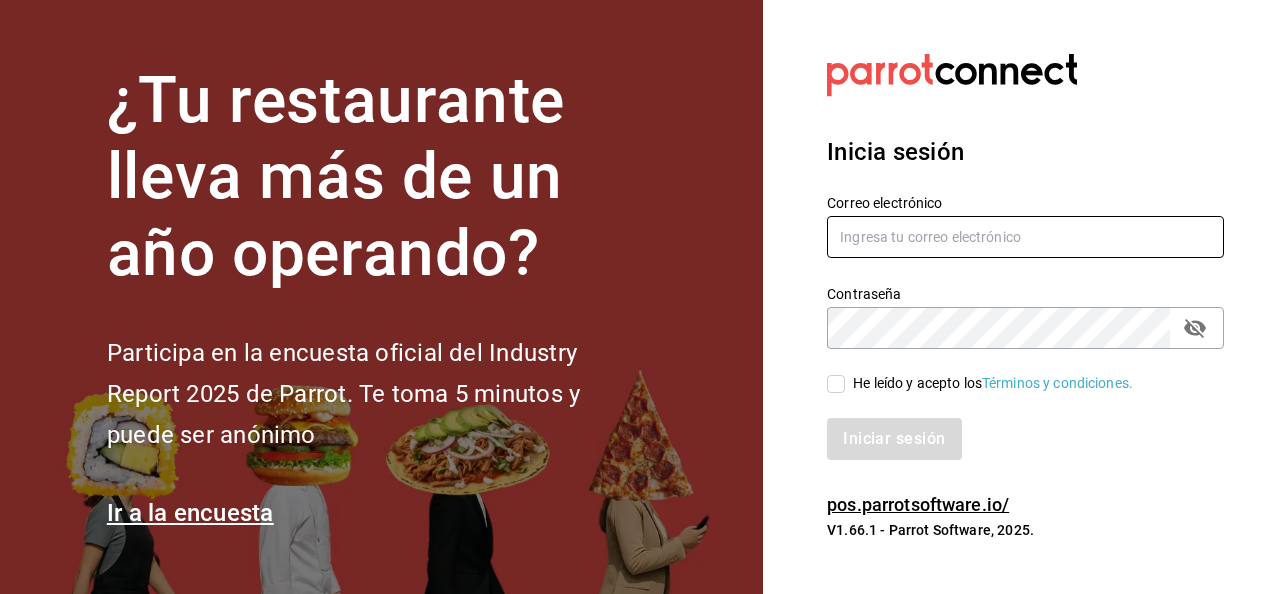 type on "[USERNAME]@[DOMAIN].com" 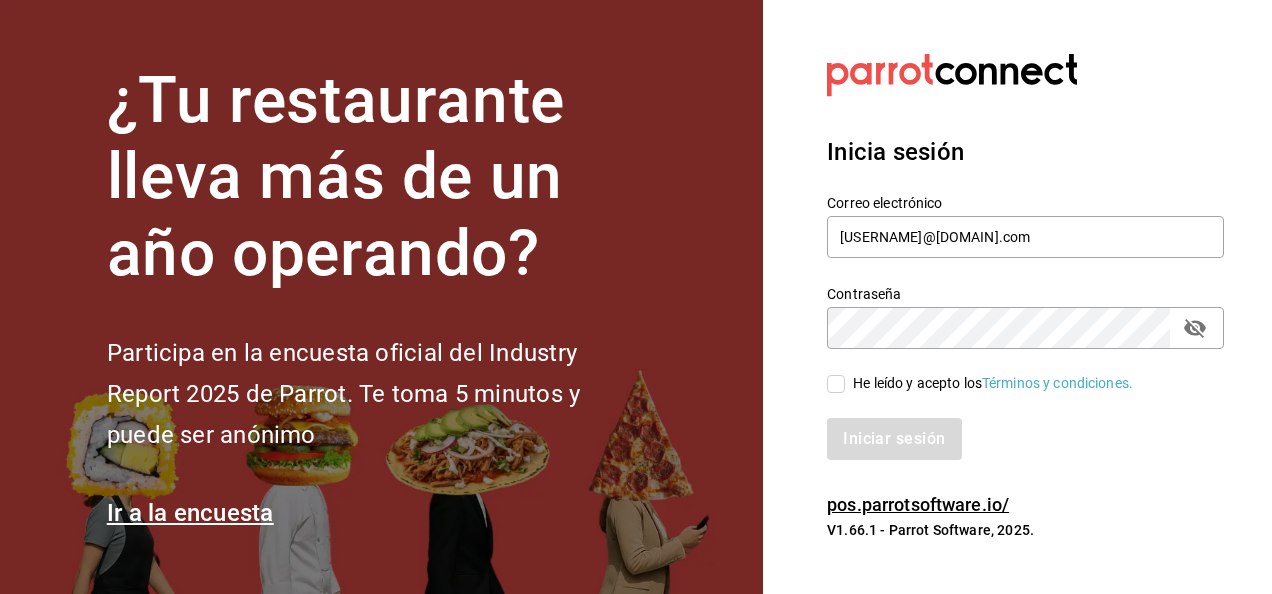 click on "He leído y acepto los  Términos y condiciones." at bounding box center [836, 384] 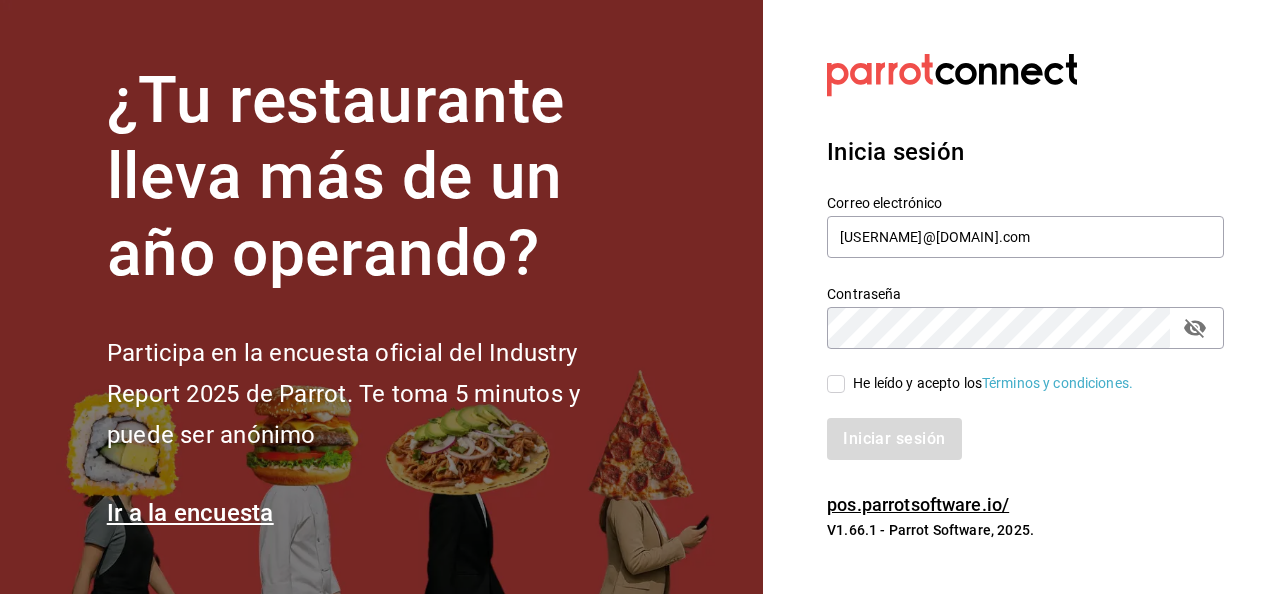 checkbox on "true" 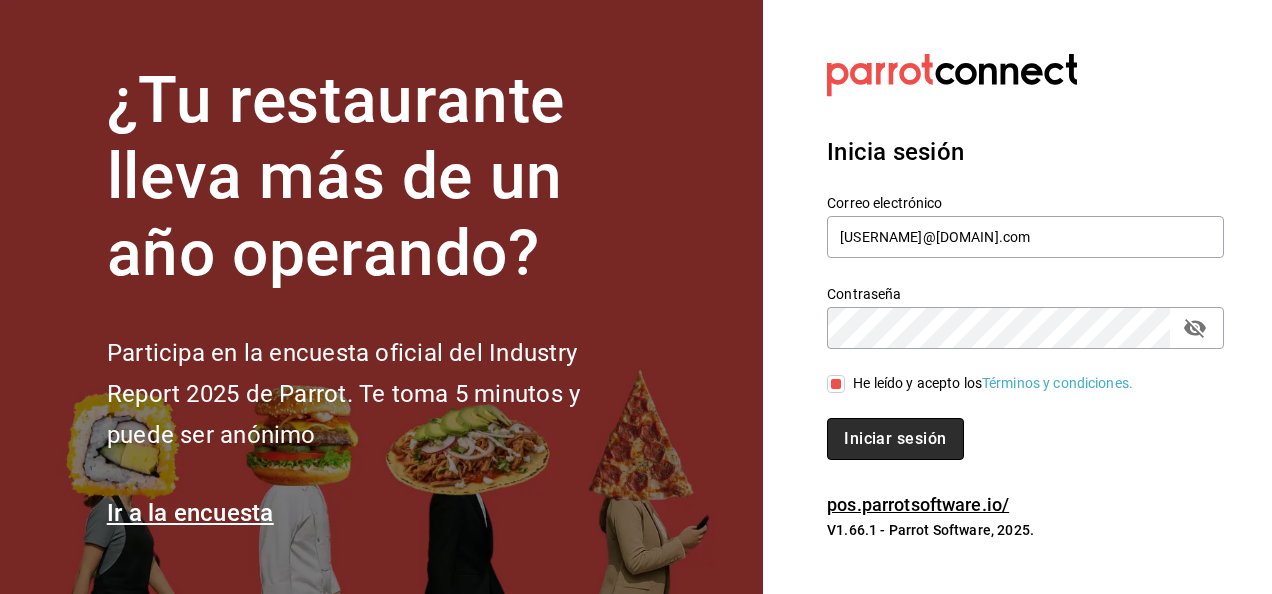 click on "Iniciar sesión" at bounding box center (895, 439) 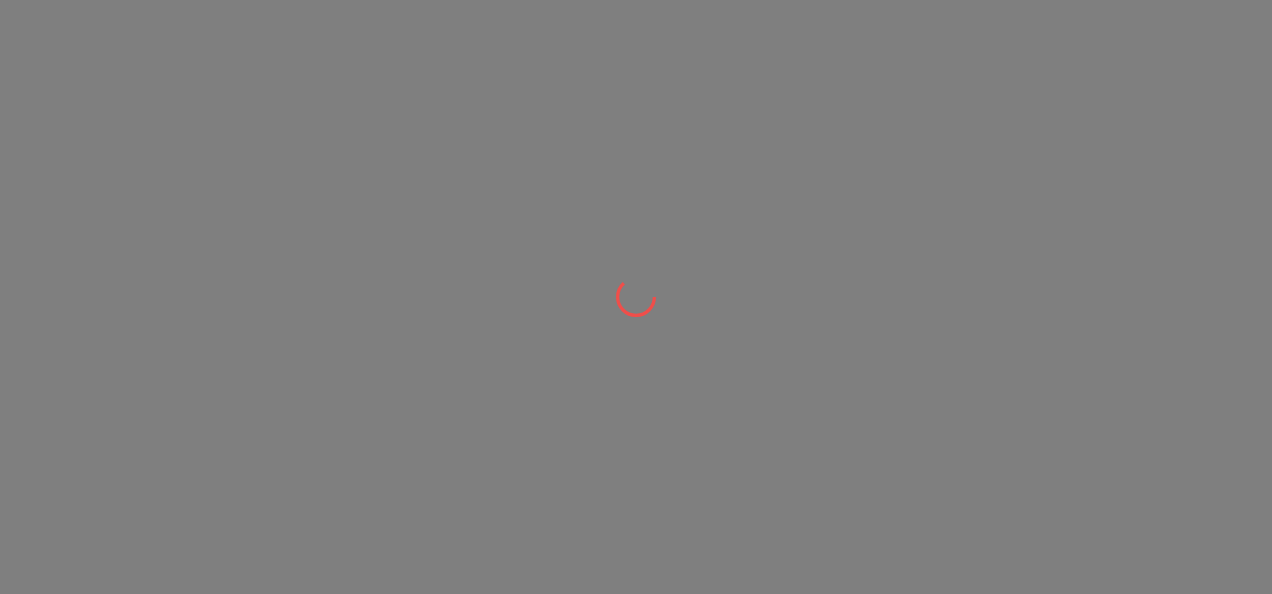scroll, scrollTop: 0, scrollLeft: 0, axis: both 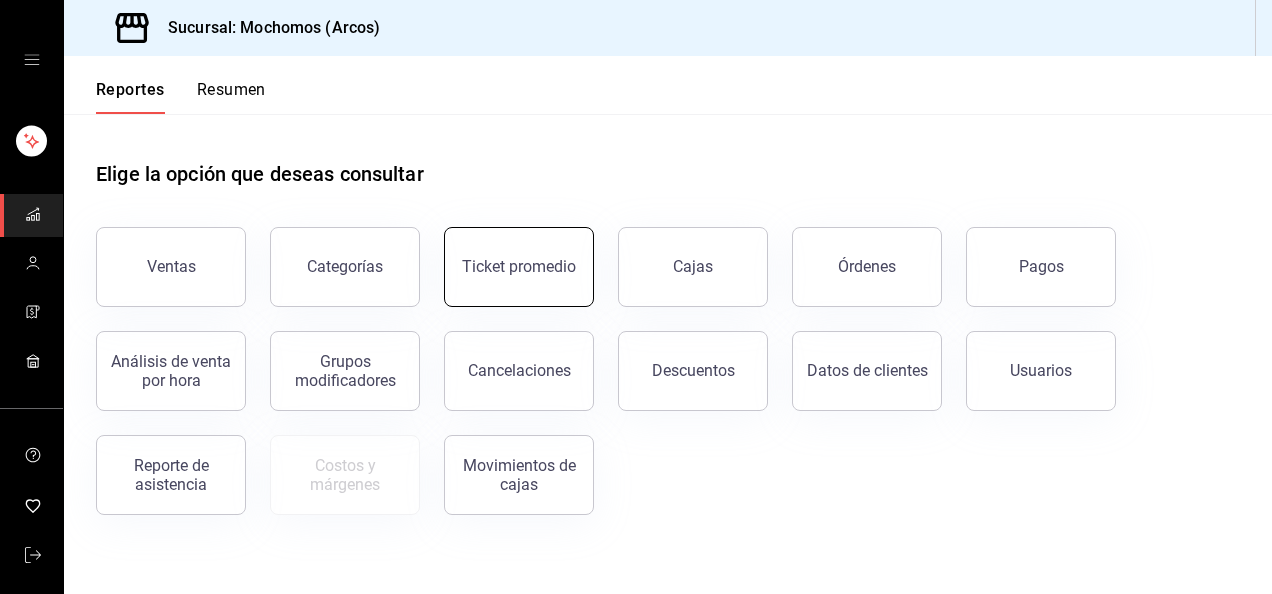click on "Ticket promedio" at bounding box center [519, 266] 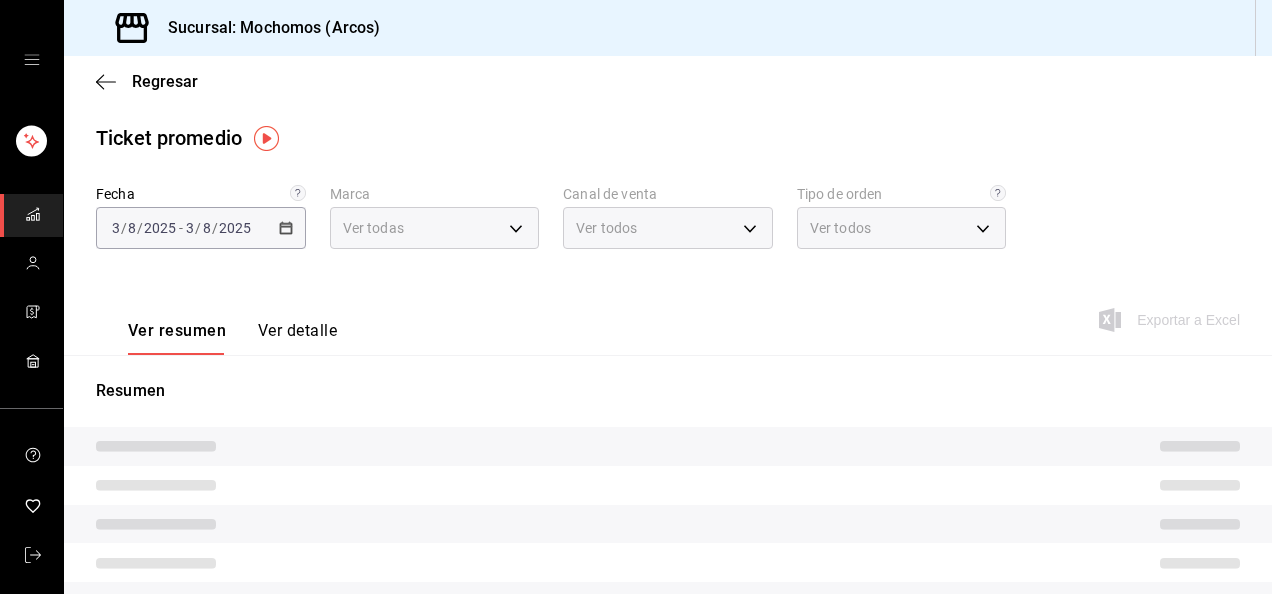 type on "dd36a3dd-8c35-4563-bc3a-0ae6137ce787" 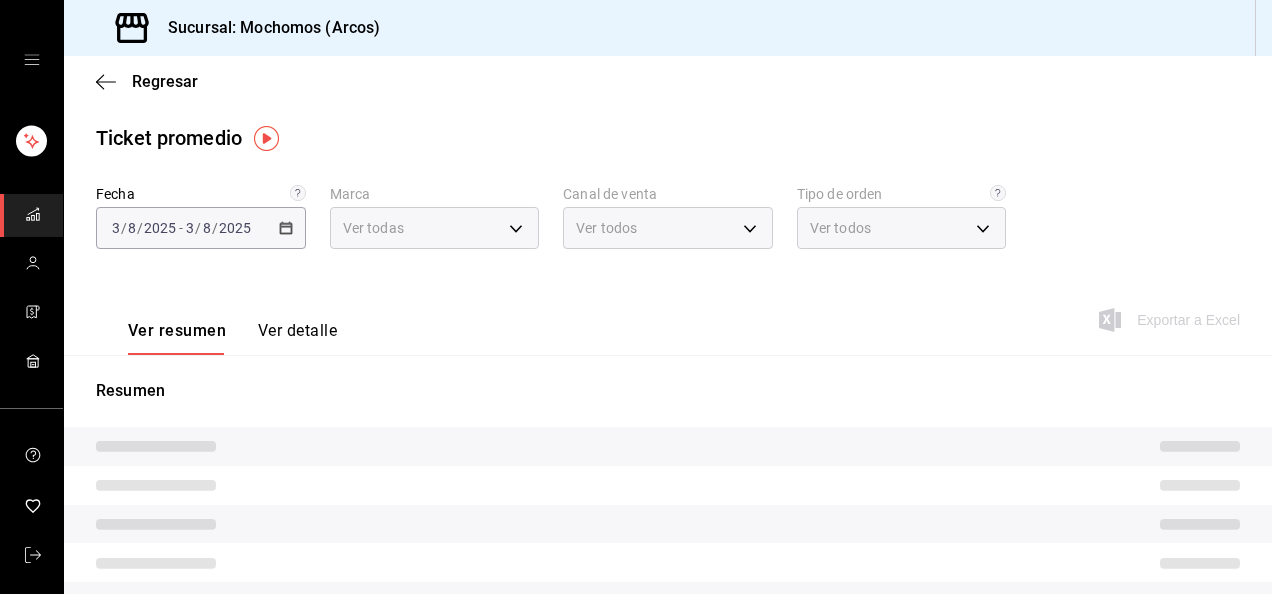 type on "PARROT,UBER_EATS,RAPPI,DIDI_FOOD,ONLINE" 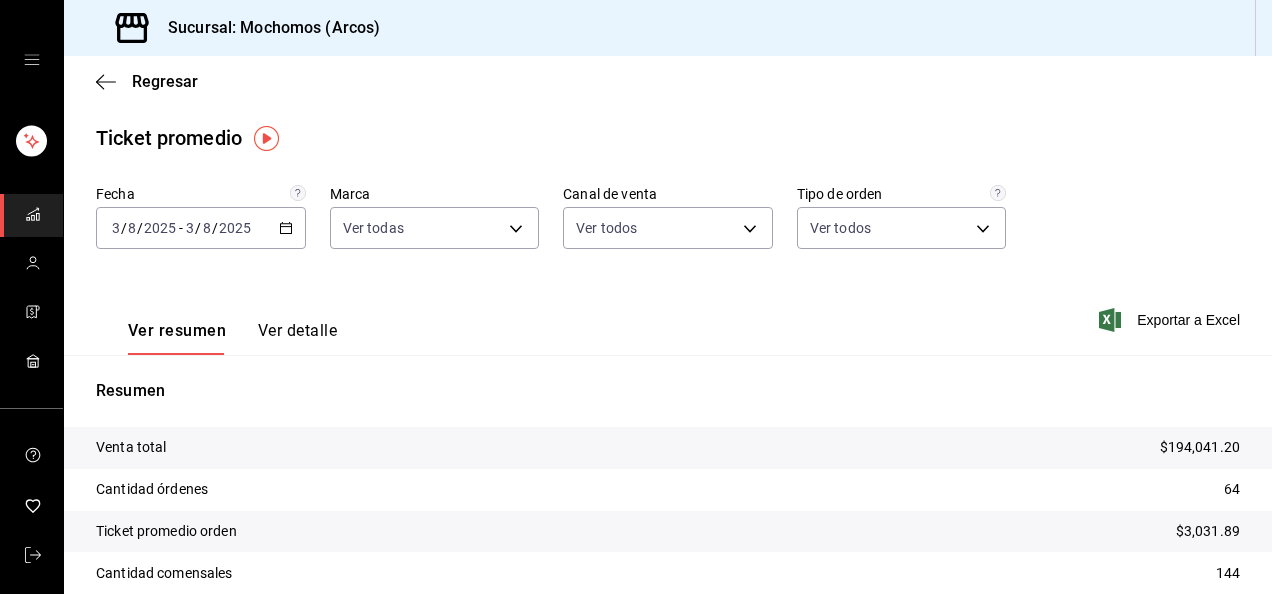 click on "2025-08-03 3 / 8 / 2025 - 2025-08-03 3 / 8 / 2025" at bounding box center (201, 228) 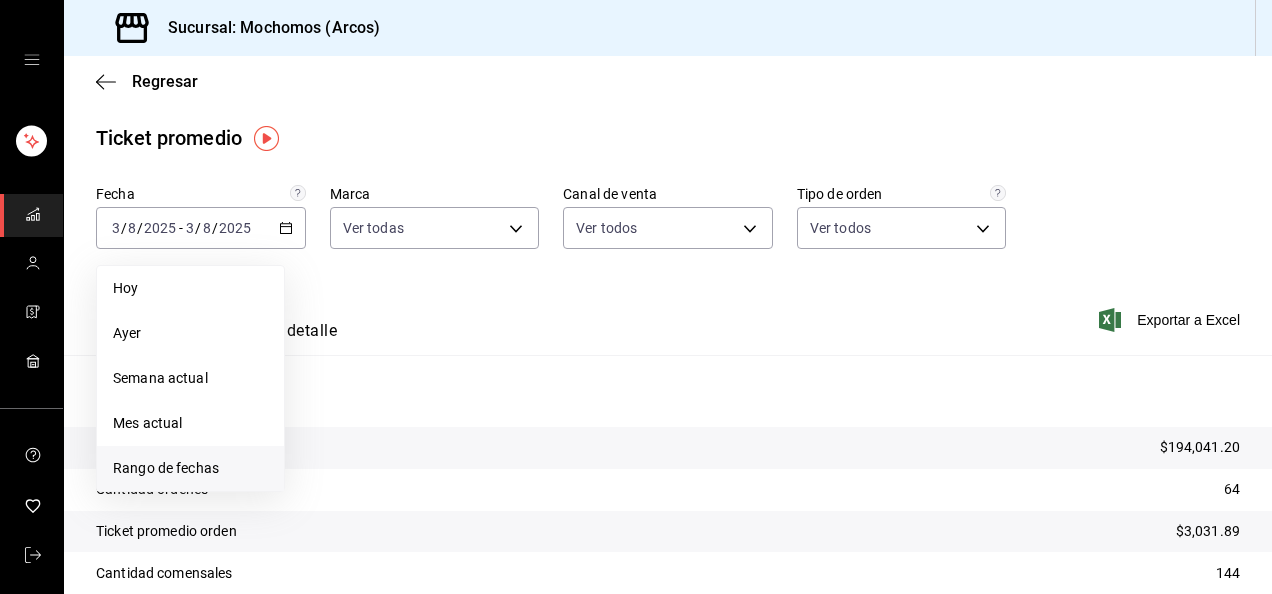 click on "Rango de fechas" at bounding box center [190, 468] 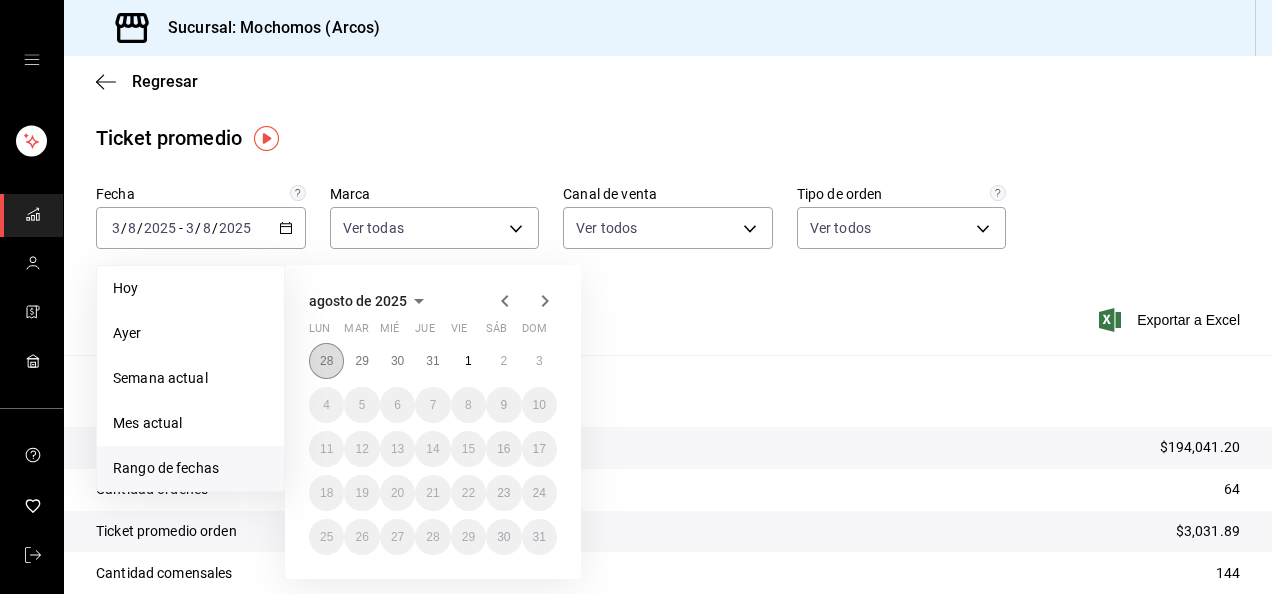 click on "28" at bounding box center [326, 361] 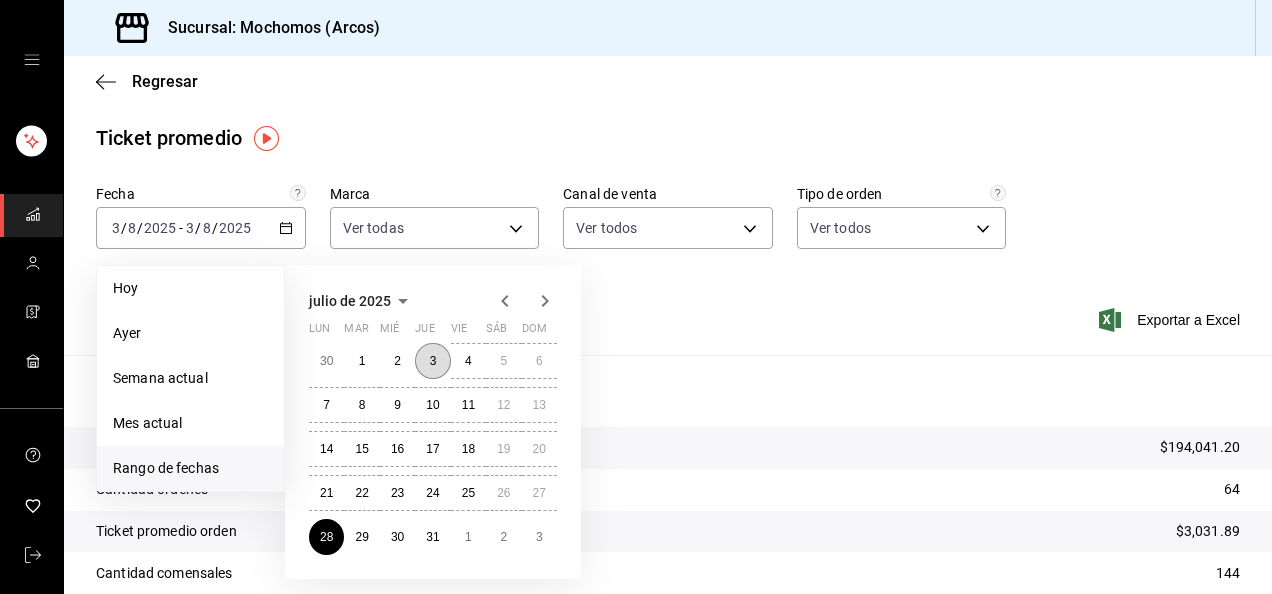 click on "3" at bounding box center [433, 361] 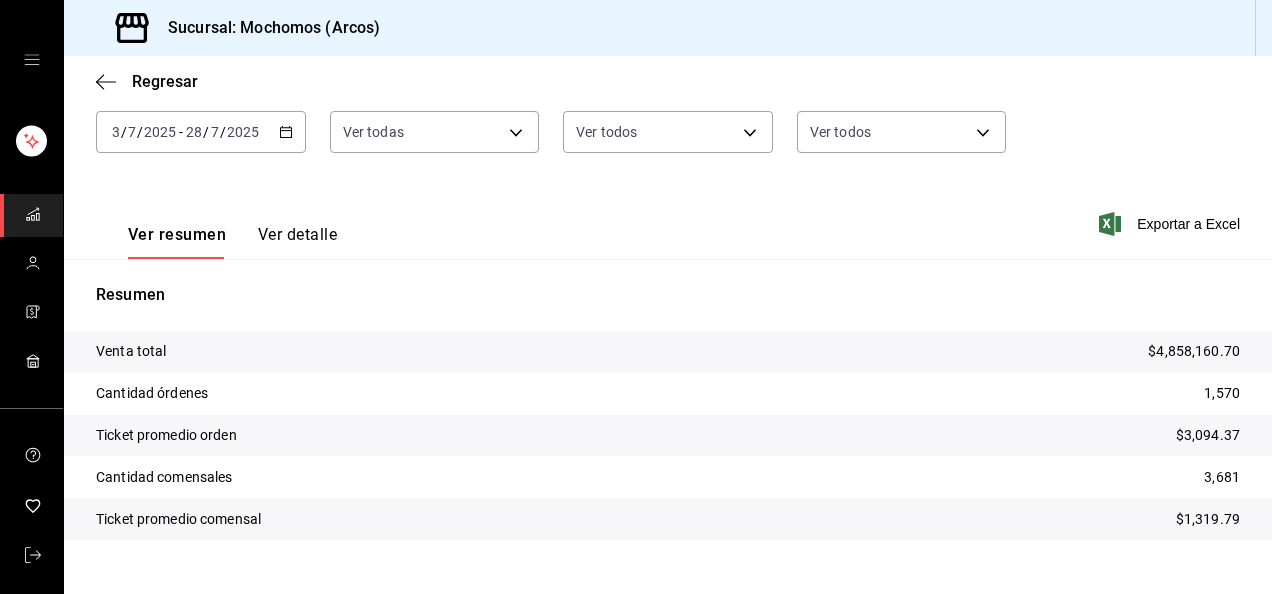 scroll, scrollTop: 114, scrollLeft: 0, axis: vertical 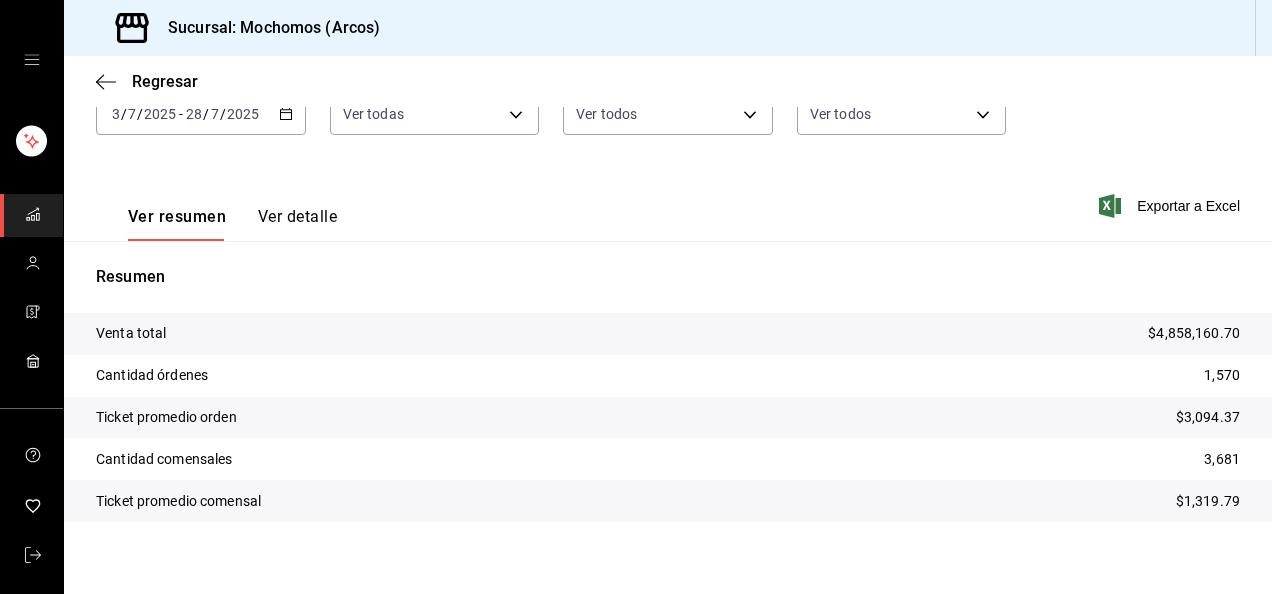 click on "2025-07-03 3 / 7 / 2025 - 2025-07-28 28 / 7 / 2025" at bounding box center (201, 114) 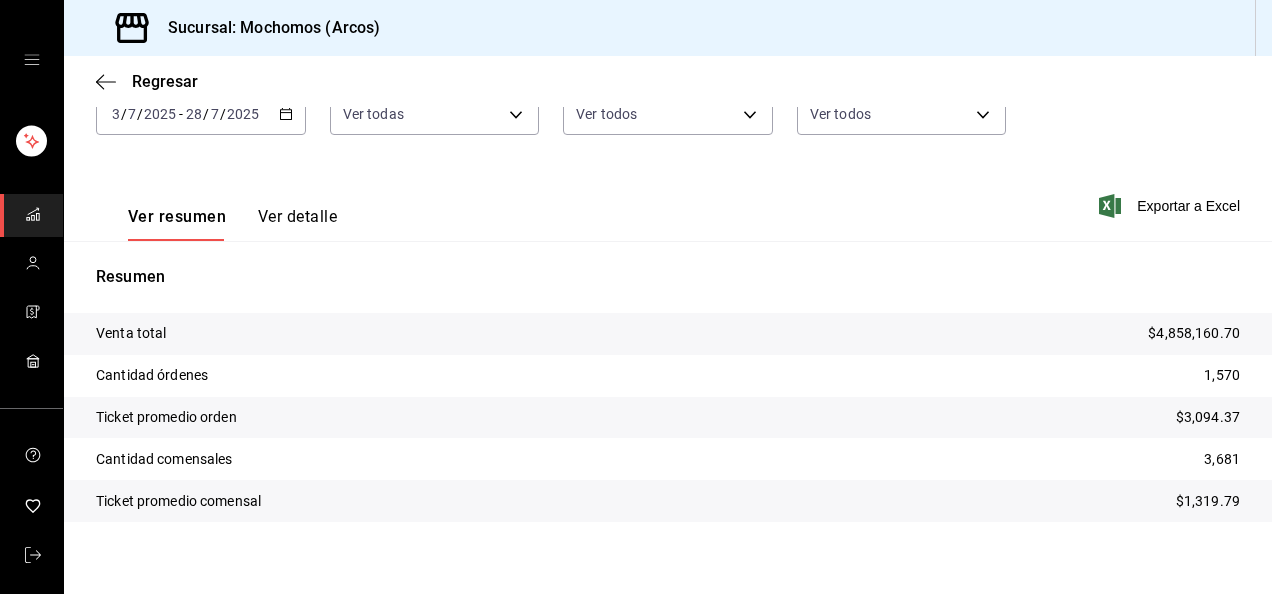 click on "Venta total $4,858,160.70" at bounding box center (668, 334) 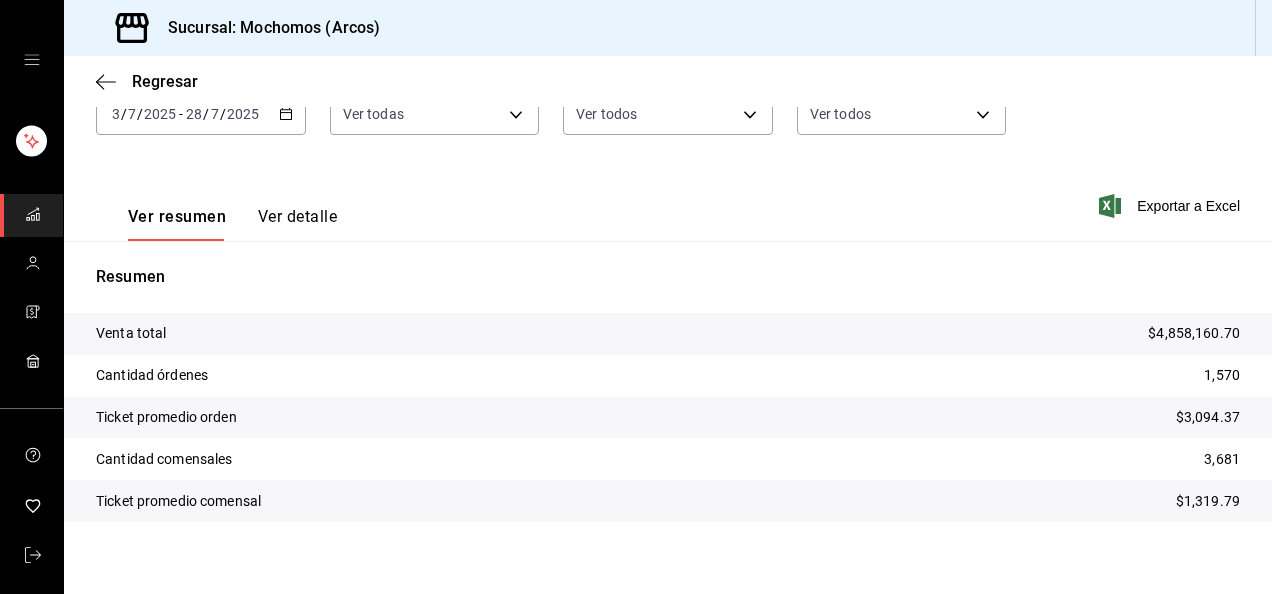 click on "2025-07-03 3 / 7 / 2025 - 2025-07-28 28 / 7 / 2025" at bounding box center (201, 114) 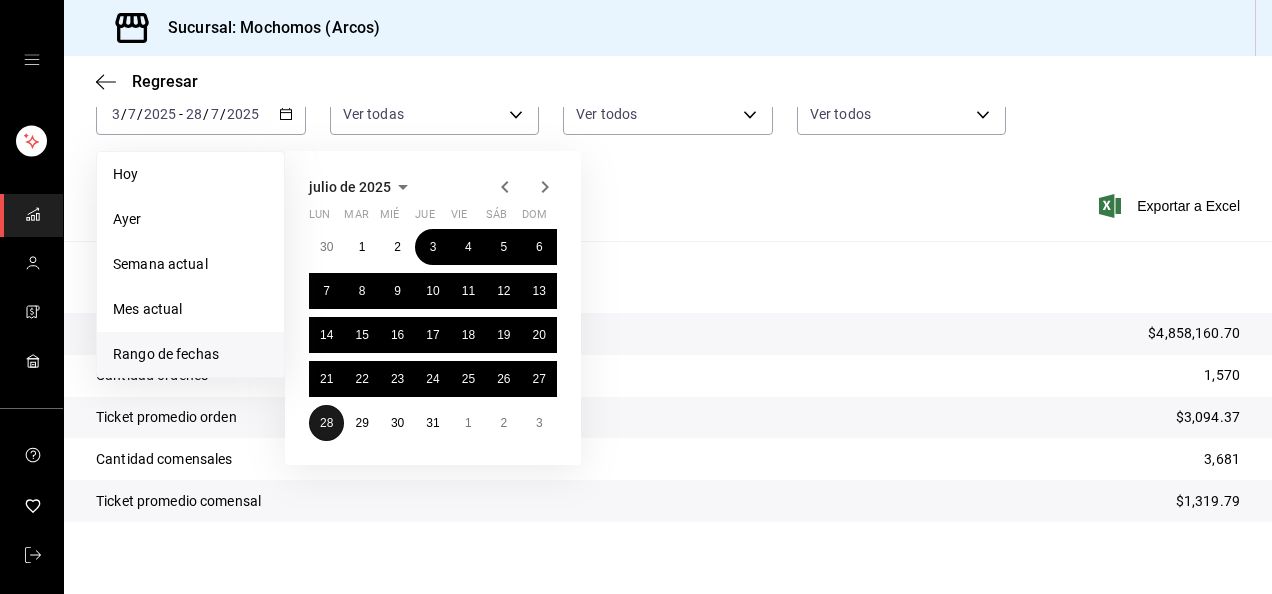 click on "28" at bounding box center [326, 423] 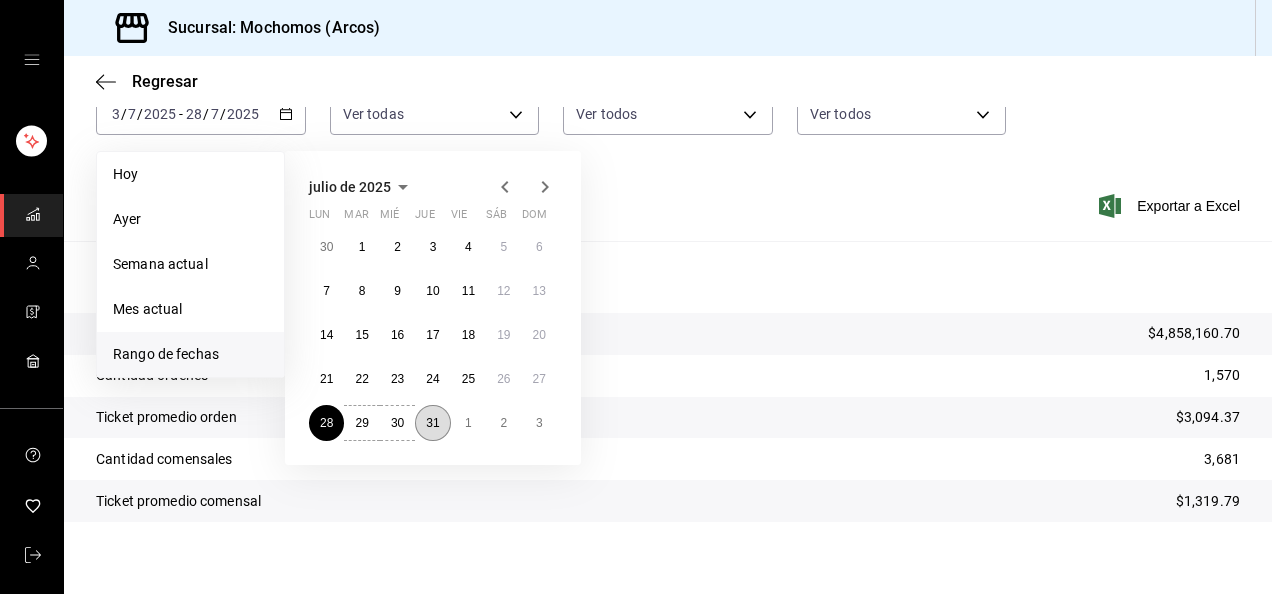 click on "31" at bounding box center (432, 423) 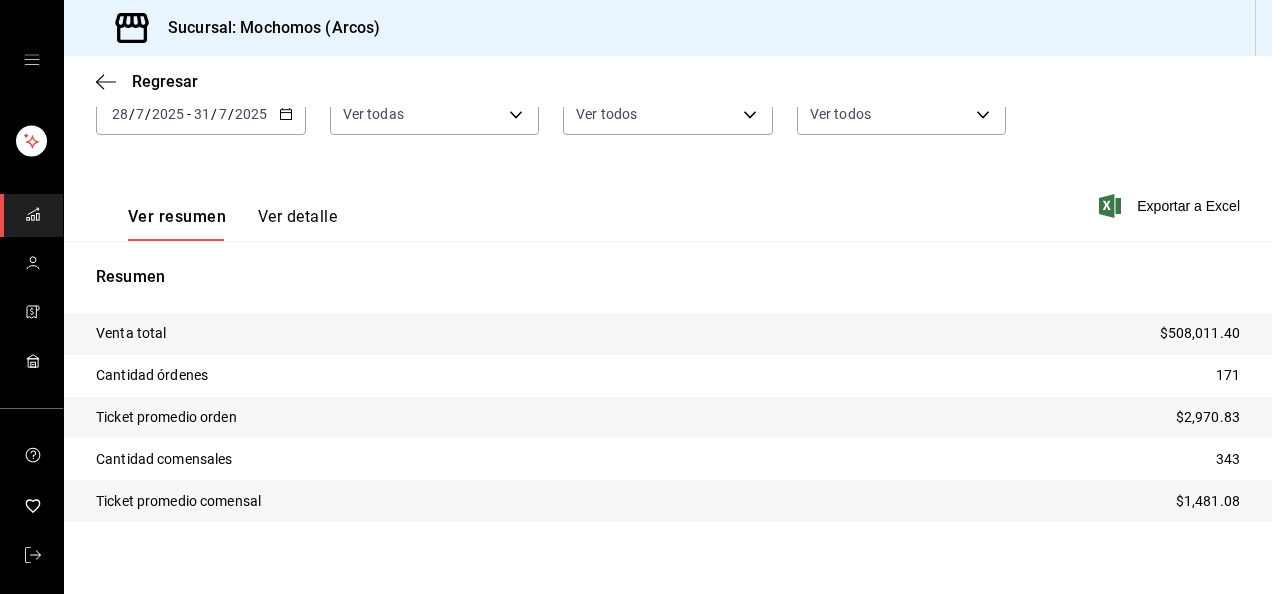click 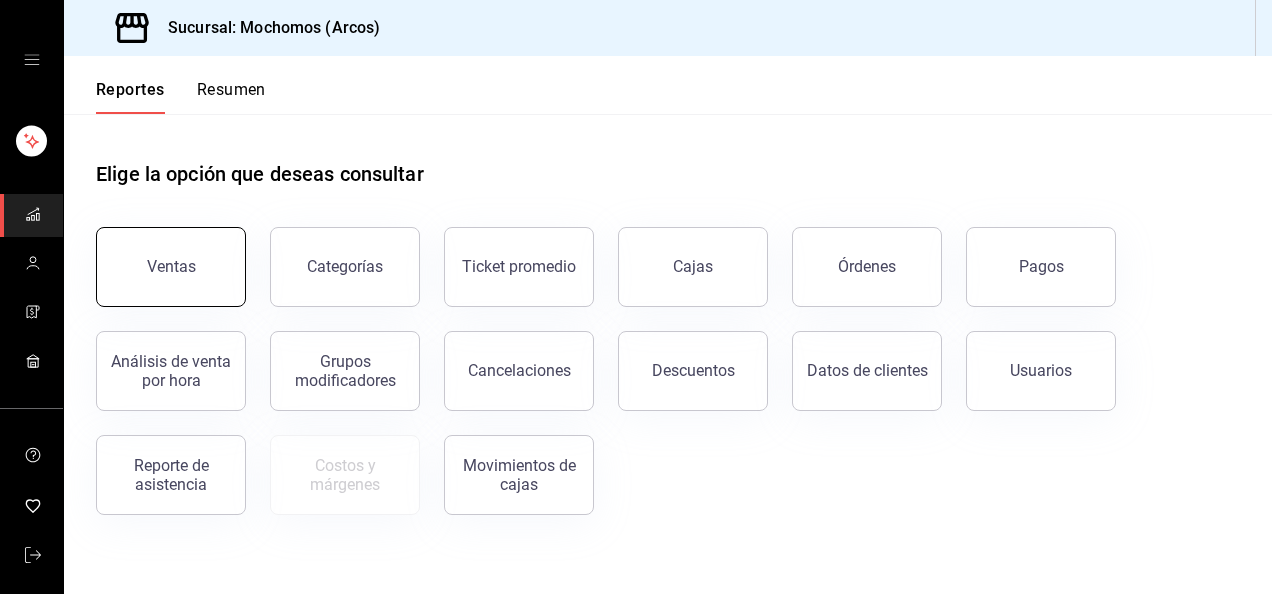 click on "Ventas" at bounding box center [171, 266] 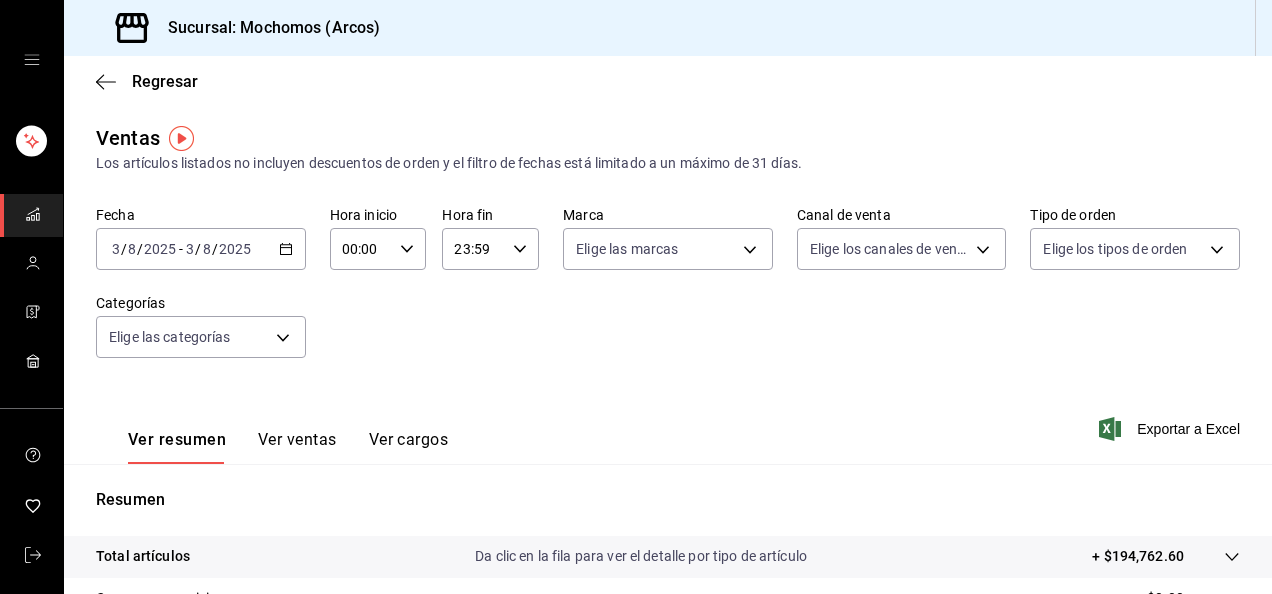 click 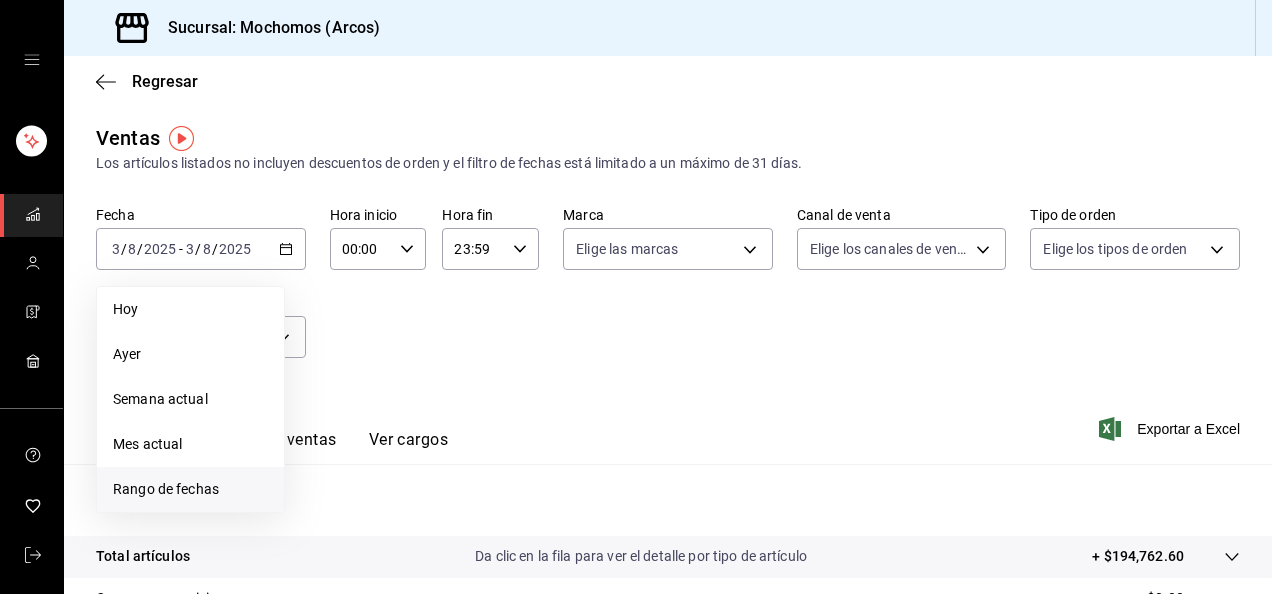 click on "Rango de fechas" at bounding box center [190, 489] 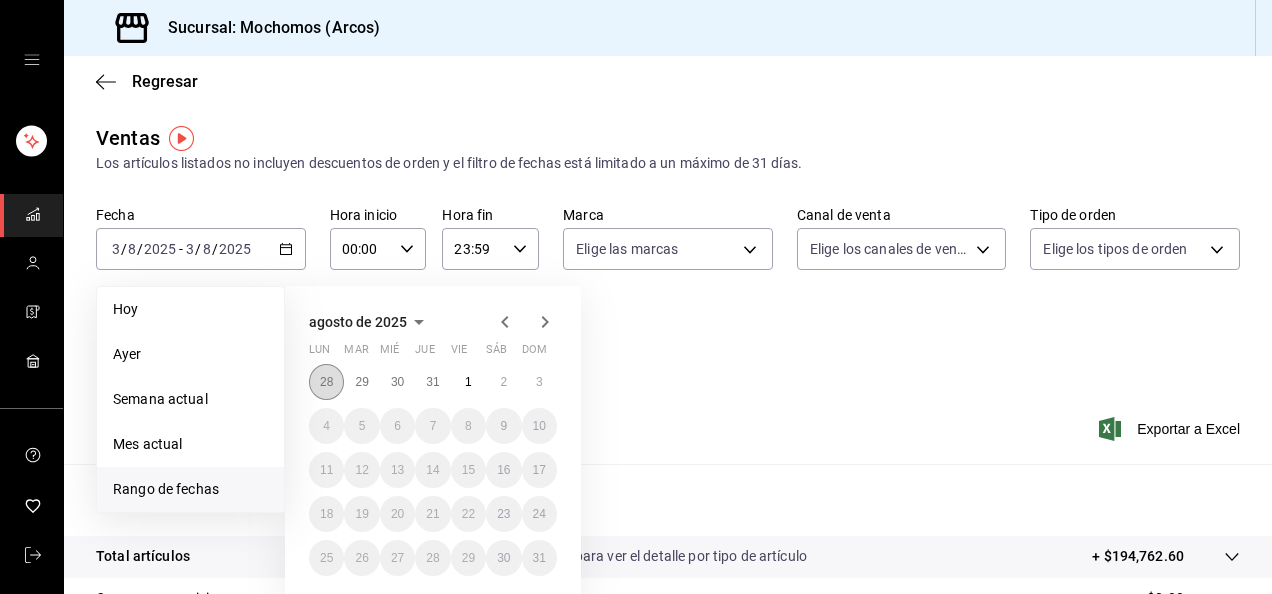 click on "28" at bounding box center [326, 382] 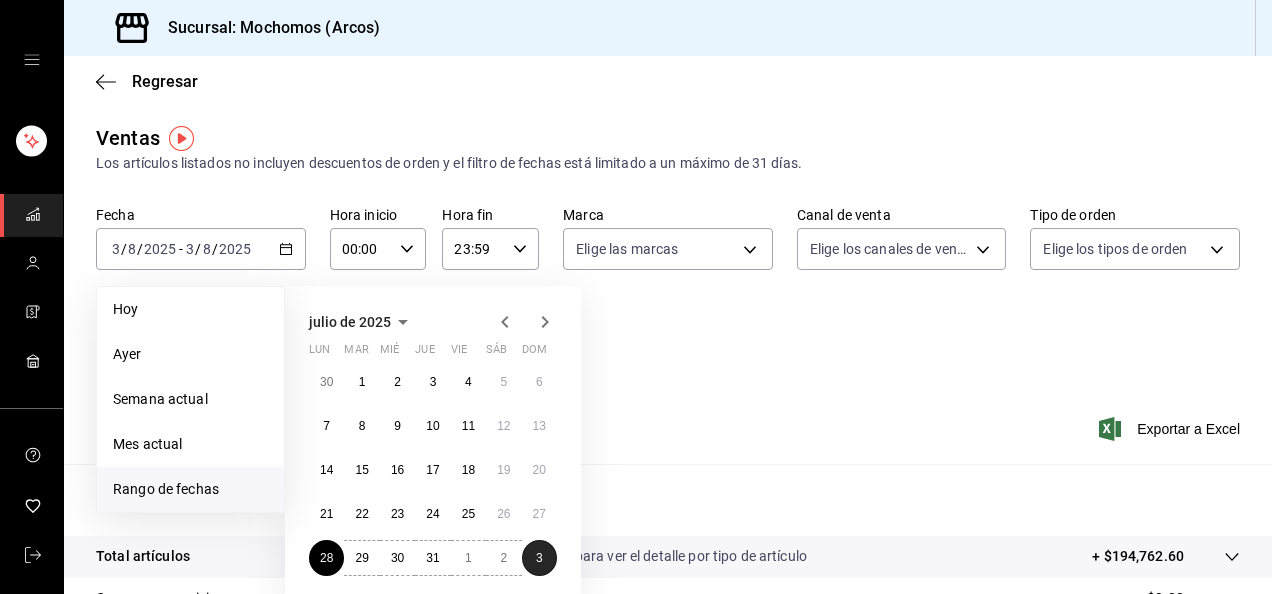 click on "3" at bounding box center [539, 558] 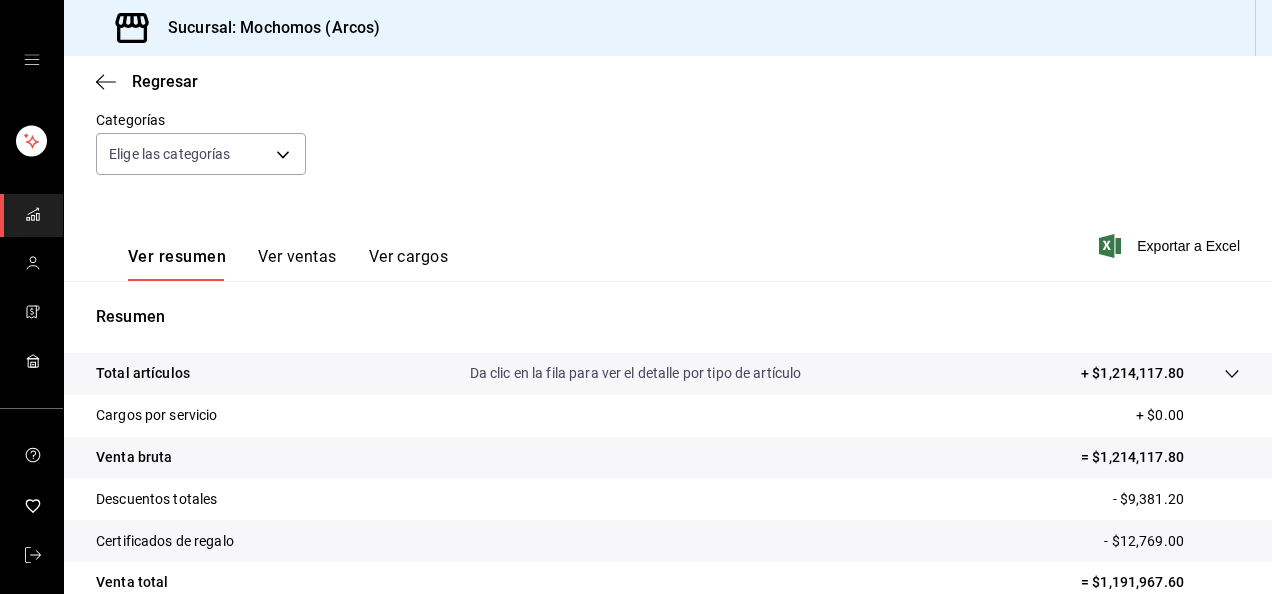 scroll, scrollTop: 330, scrollLeft: 0, axis: vertical 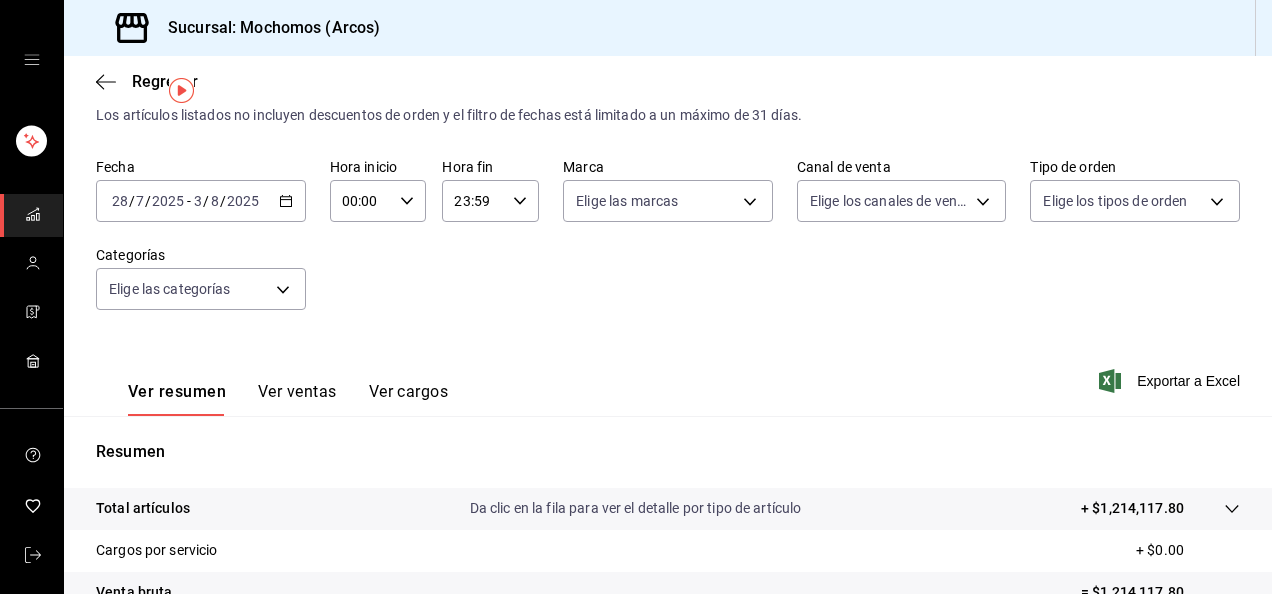 click on "Regresar" at bounding box center (668, 81) 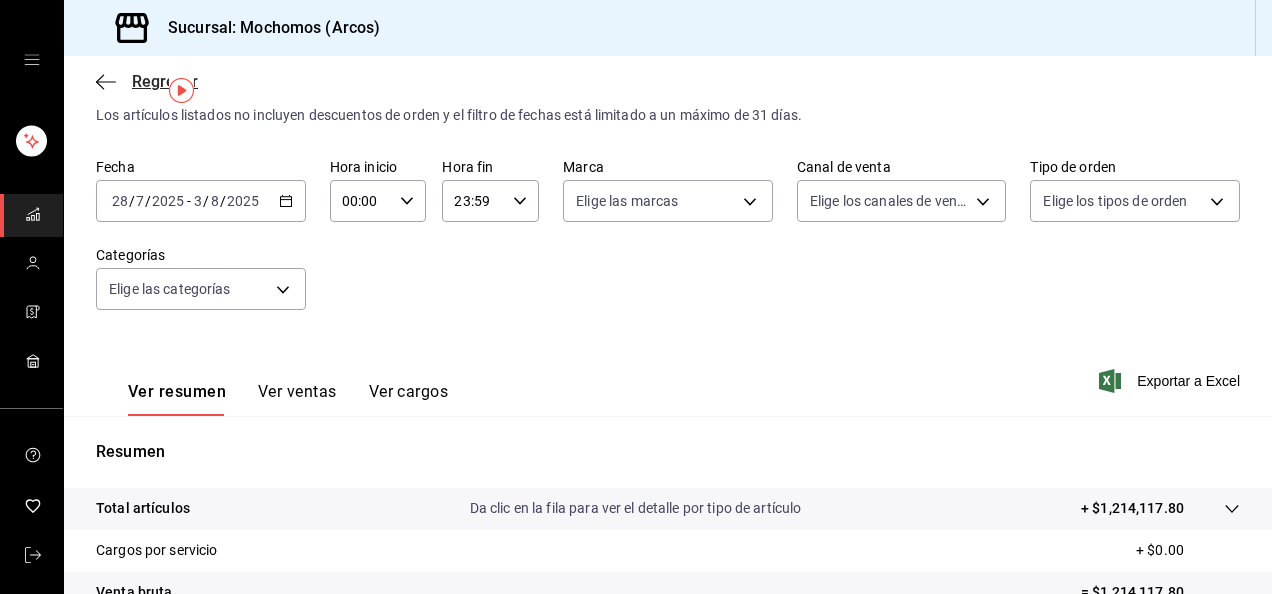 click 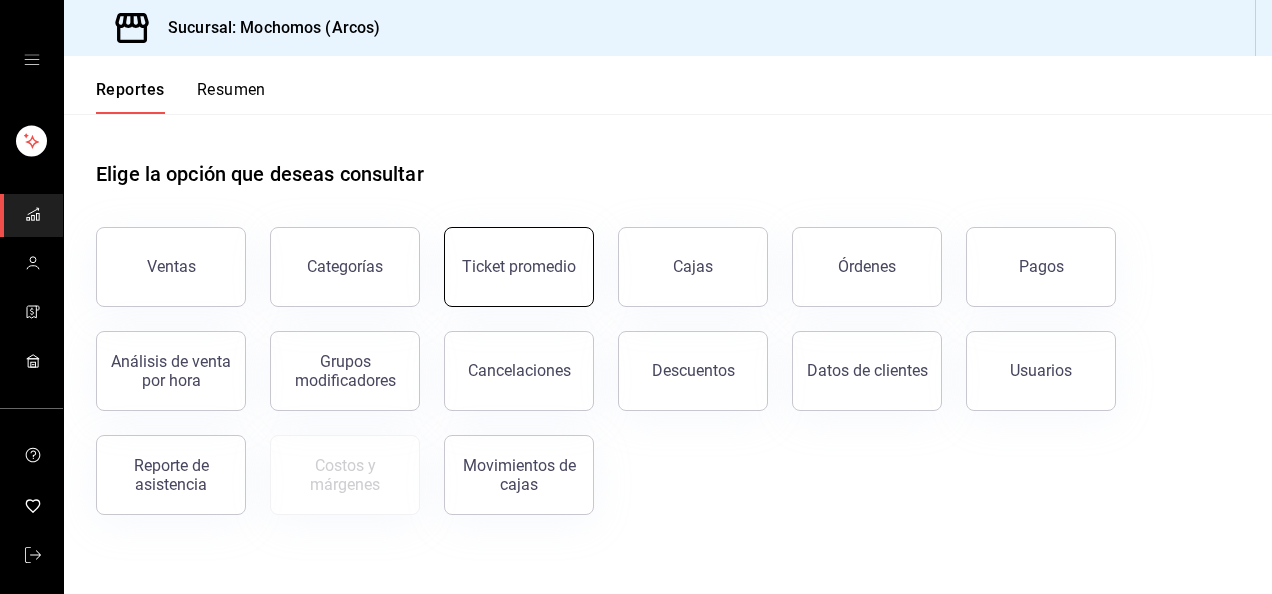 click on "Ticket promedio" at bounding box center [519, 266] 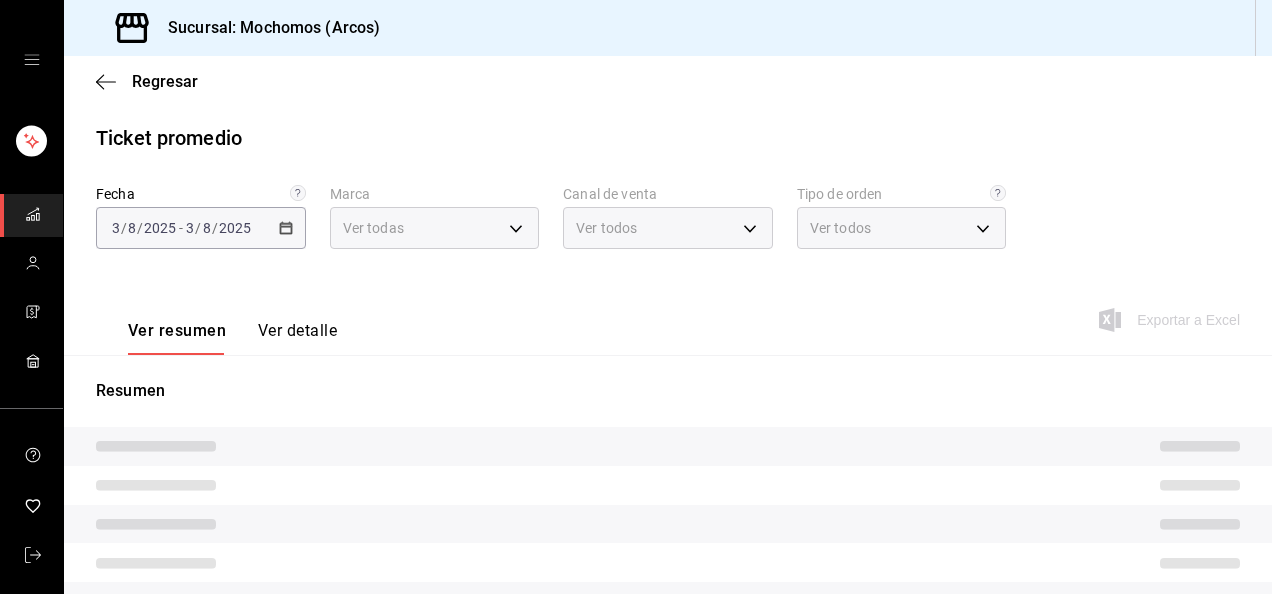 type on "dd36a3dd-8c35-4563-bc3a-0ae6137ce787" 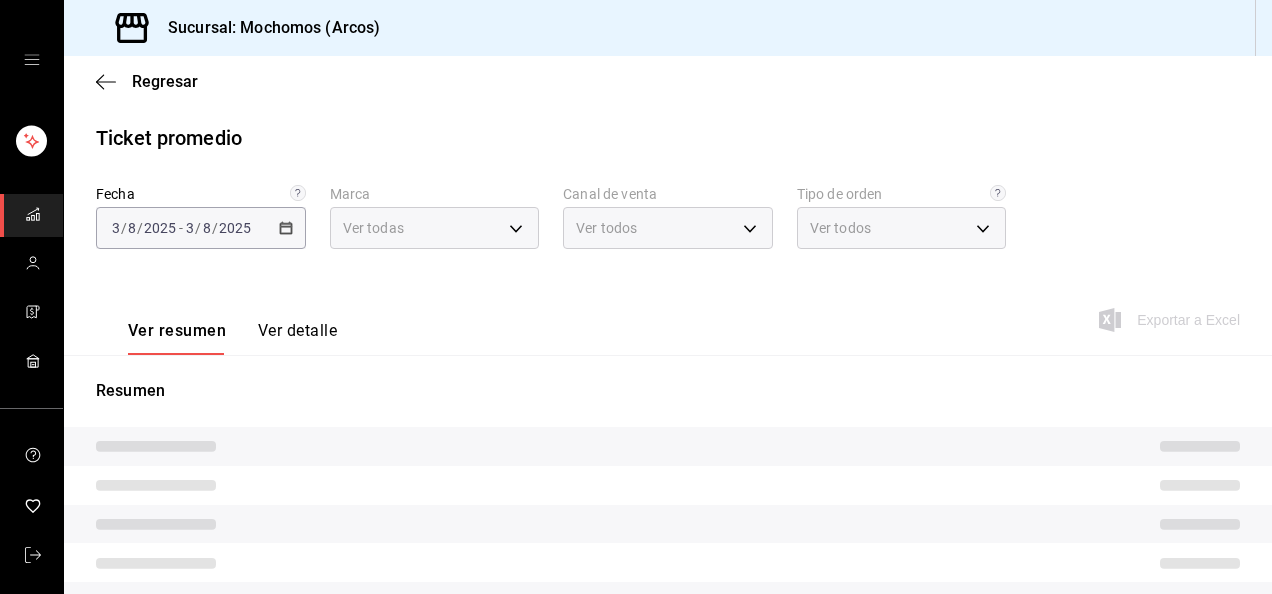 type on "PARROT,UBER_EATS,RAPPI,DIDI_FOOD,ONLINE" 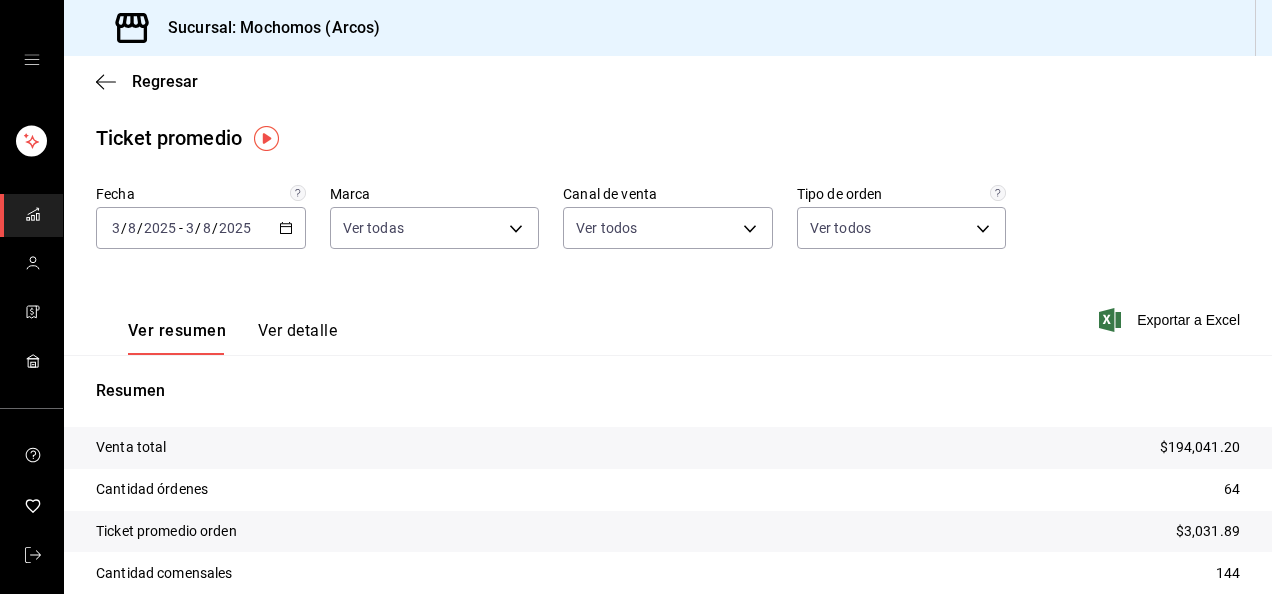 click 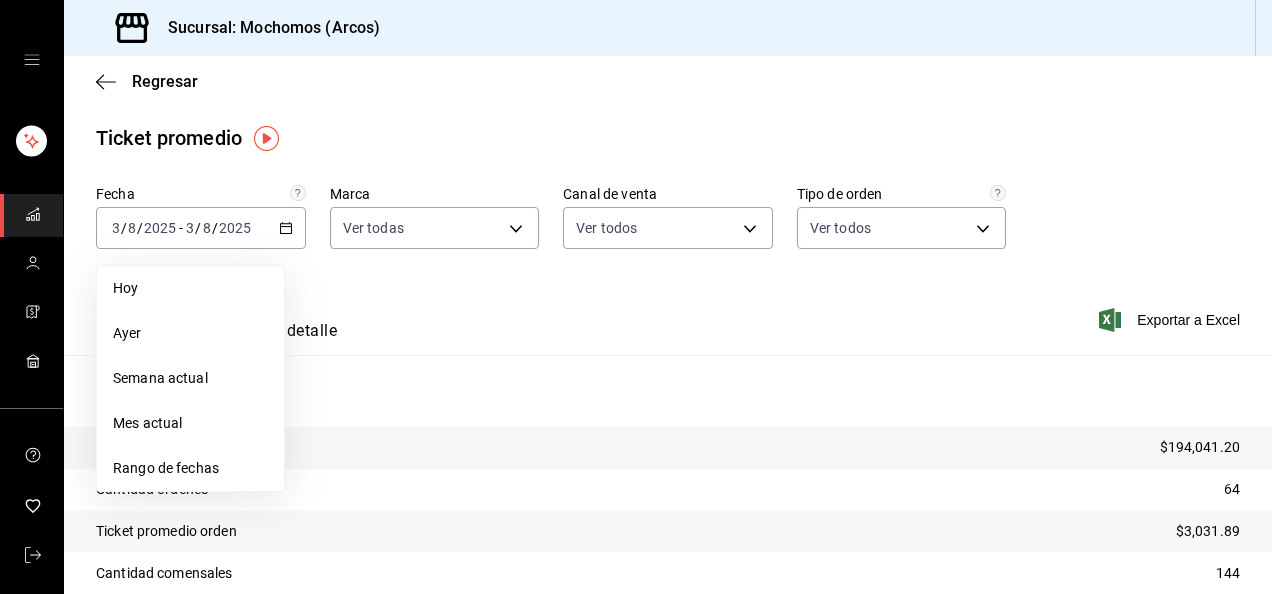 click on "Mes actual" at bounding box center (190, 423) 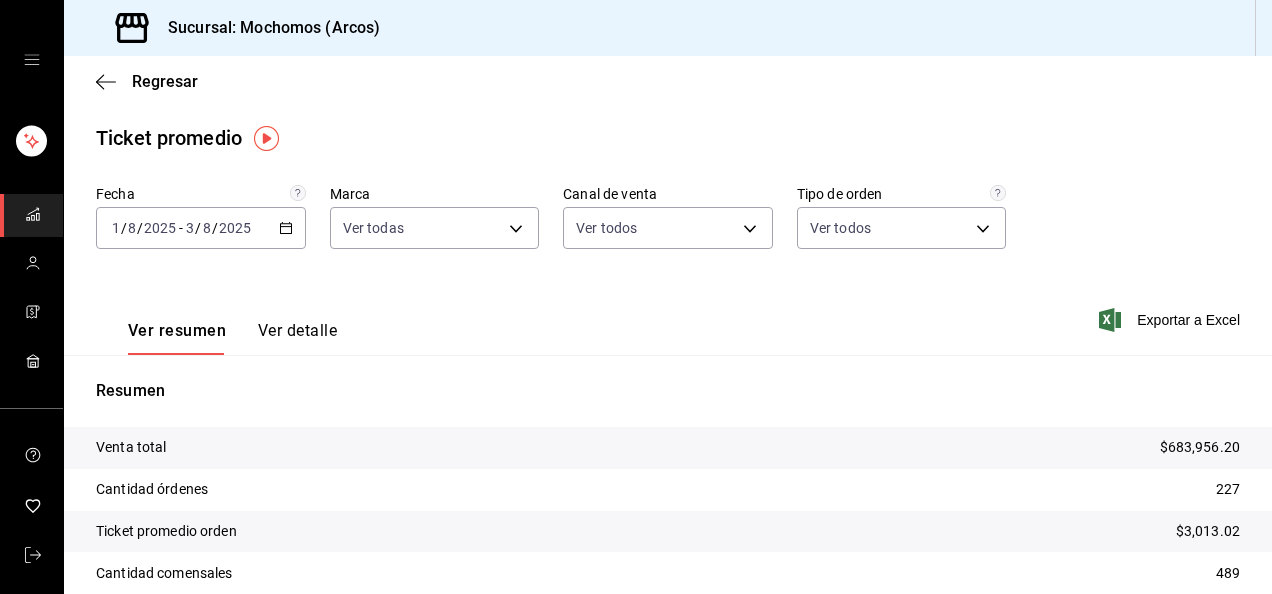 click on "2025-08-01 1 / 8 / 2025 - 2025-08-03 3 / 8 / 2025" at bounding box center [201, 228] 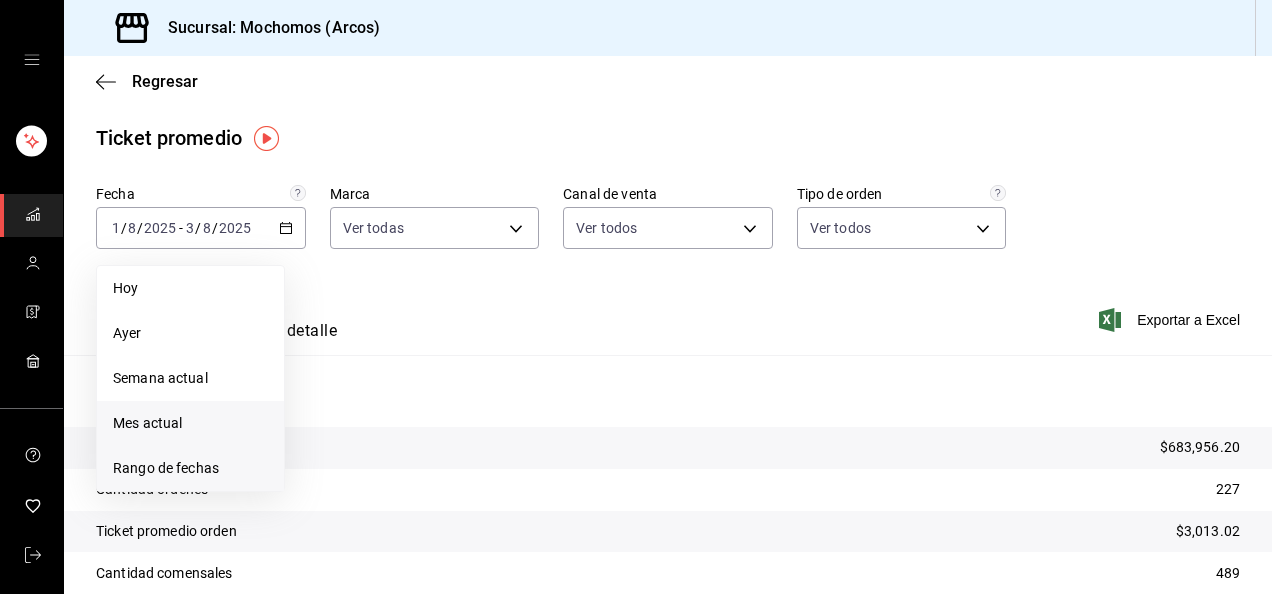 click on "Rango de fechas" at bounding box center [190, 468] 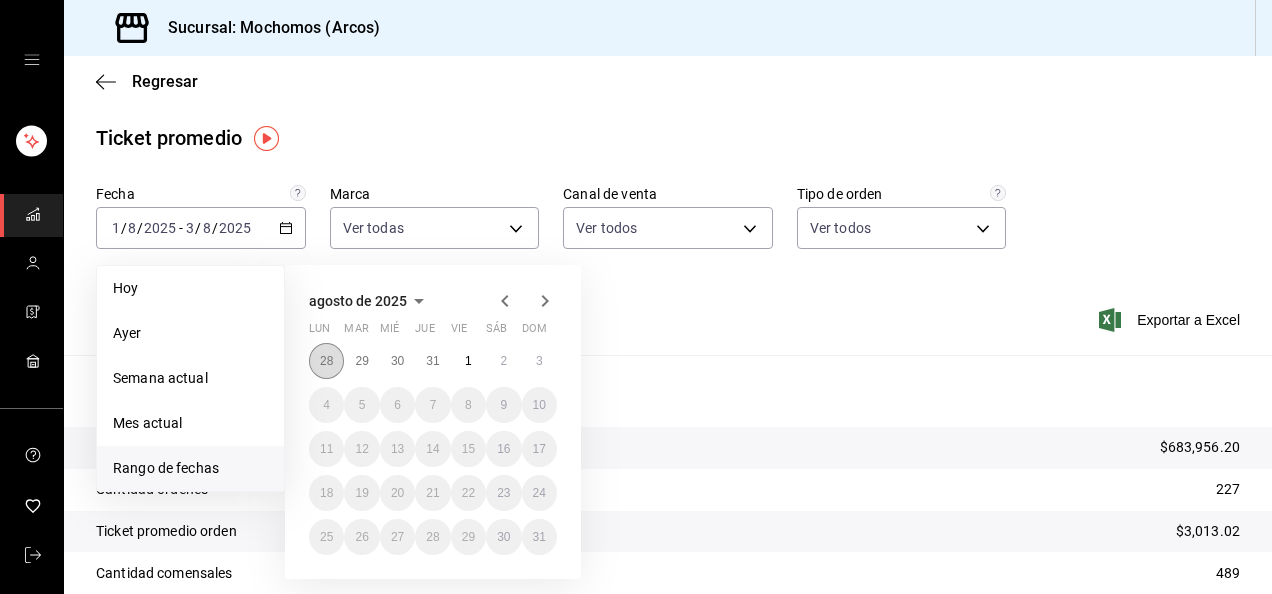 click on "28" at bounding box center (326, 361) 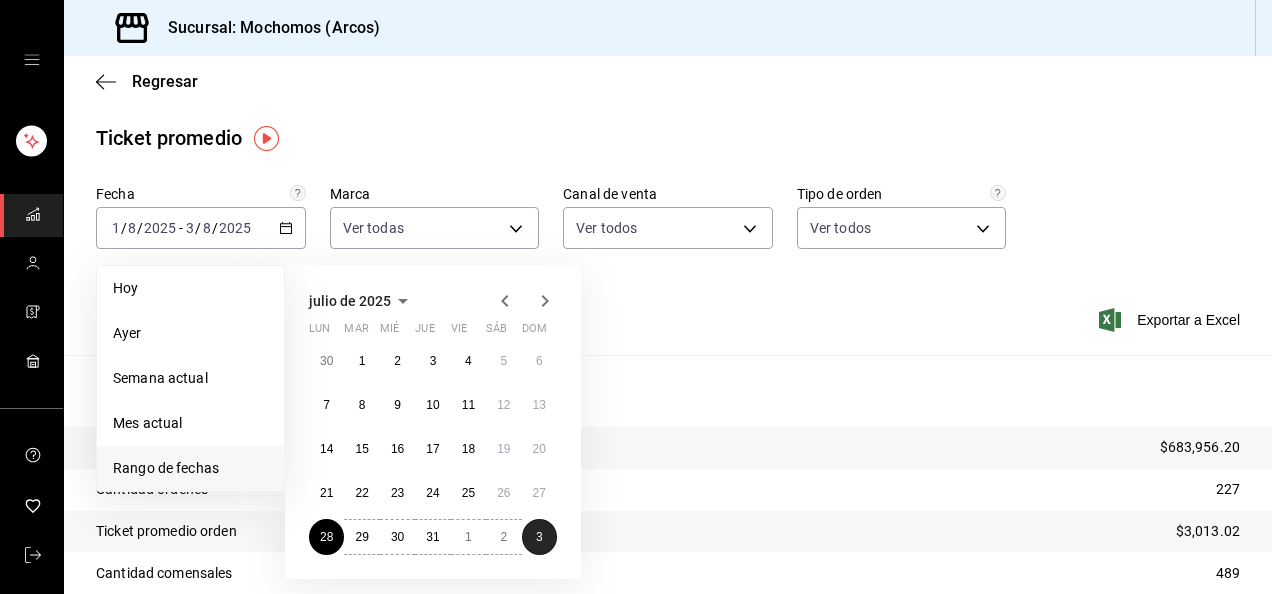 click on "3" at bounding box center (539, 537) 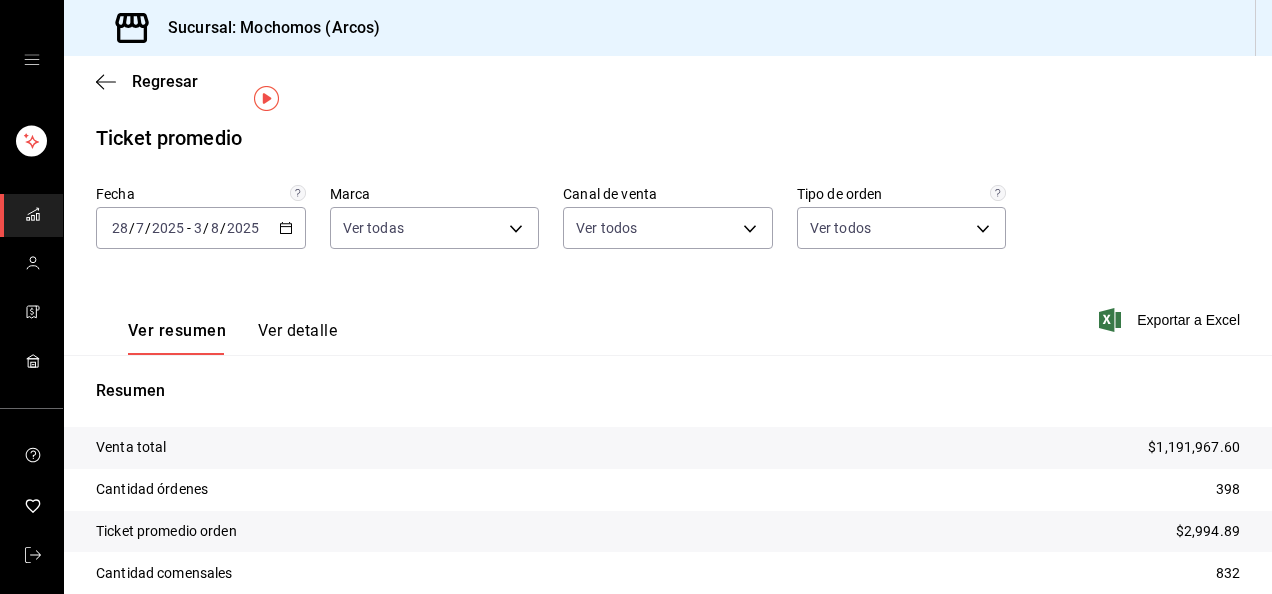 scroll, scrollTop: 130, scrollLeft: 0, axis: vertical 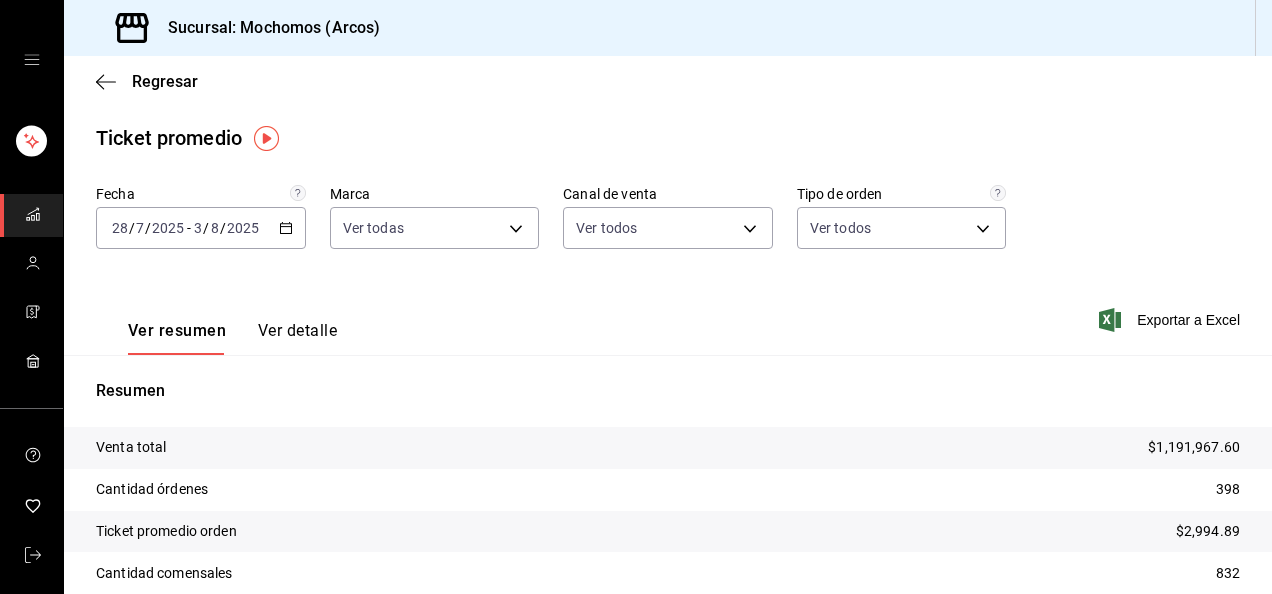 click on "Regresar" at bounding box center (668, 81) 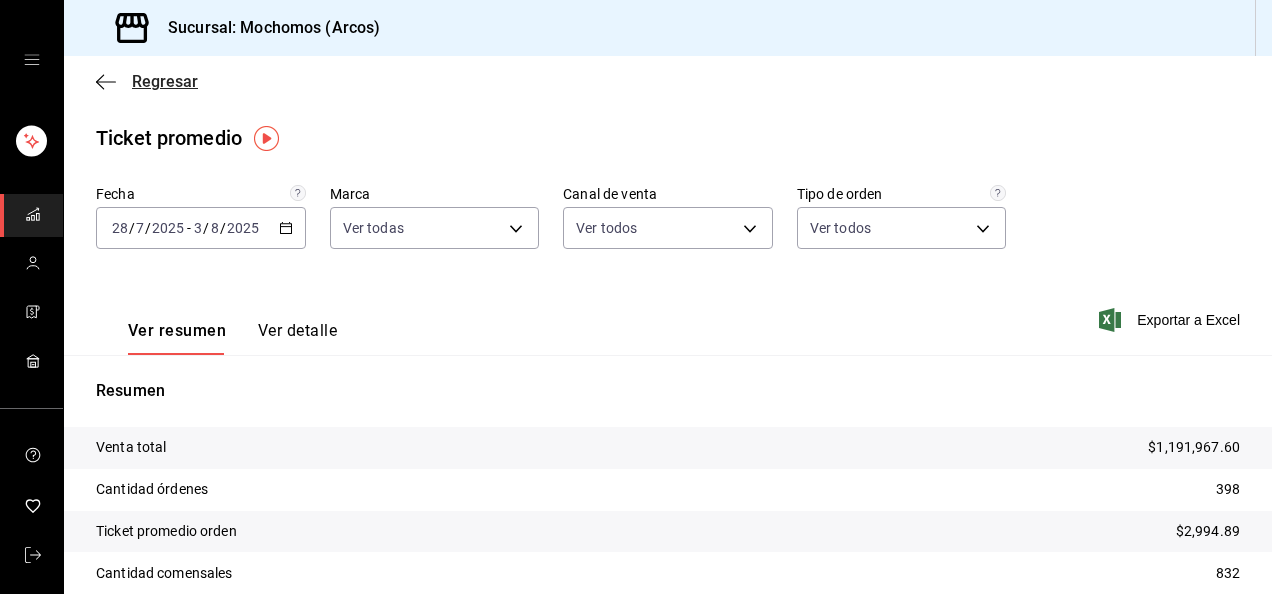 click 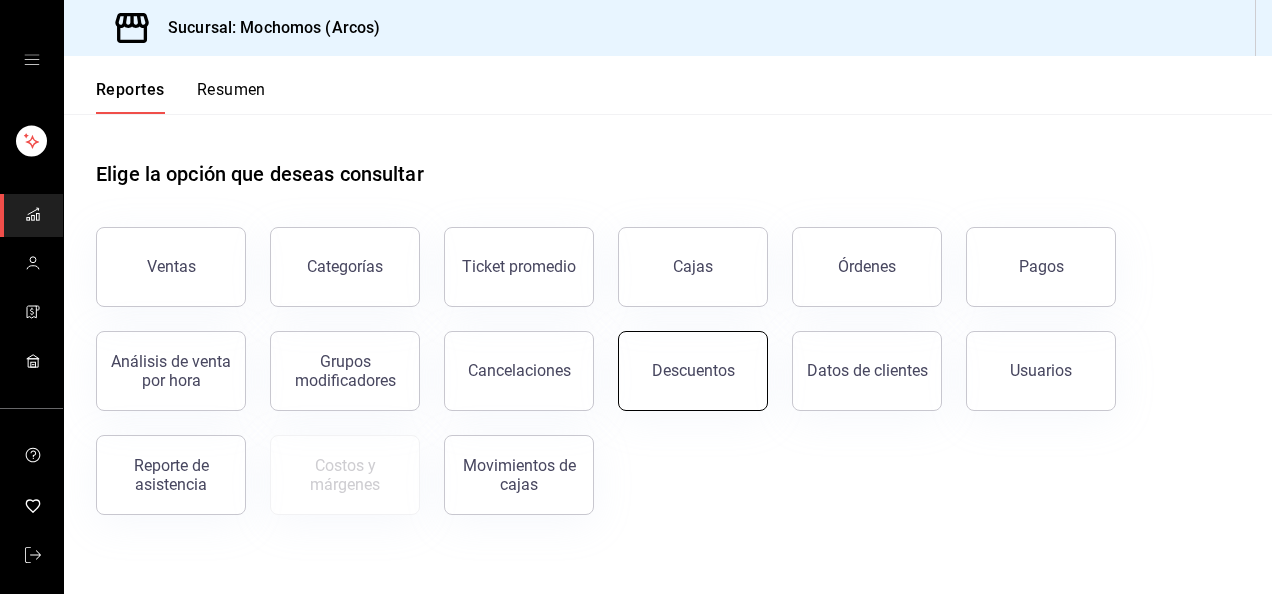 click on "Descuentos" at bounding box center (693, 371) 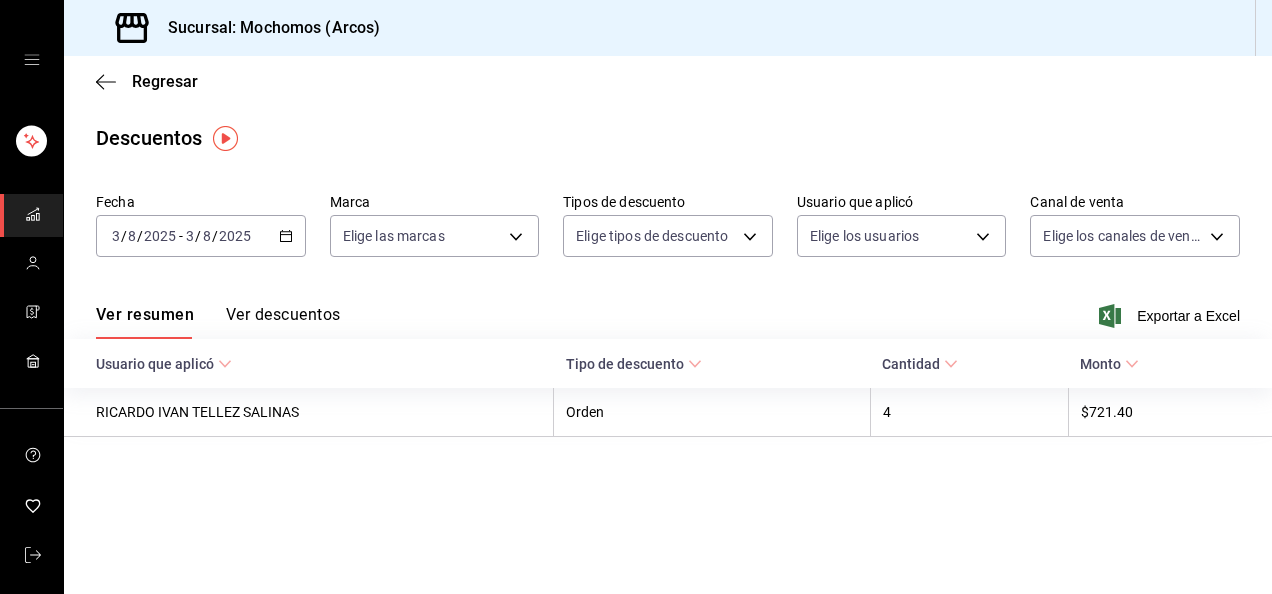 click 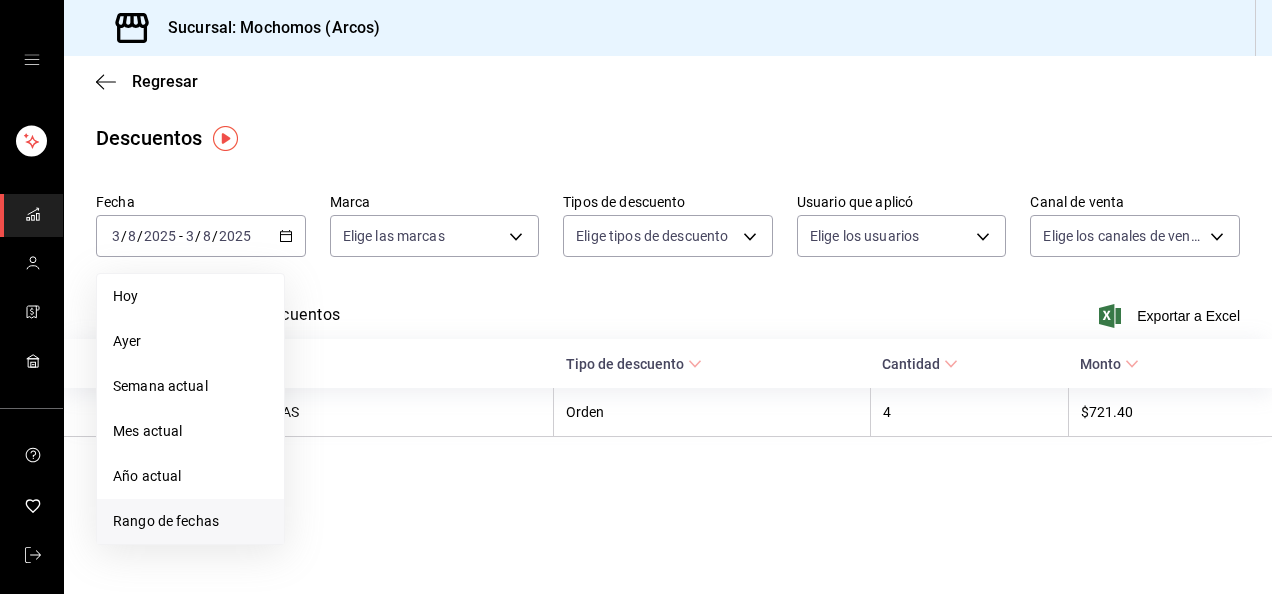 click on "Rango de fechas" at bounding box center (190, 521) 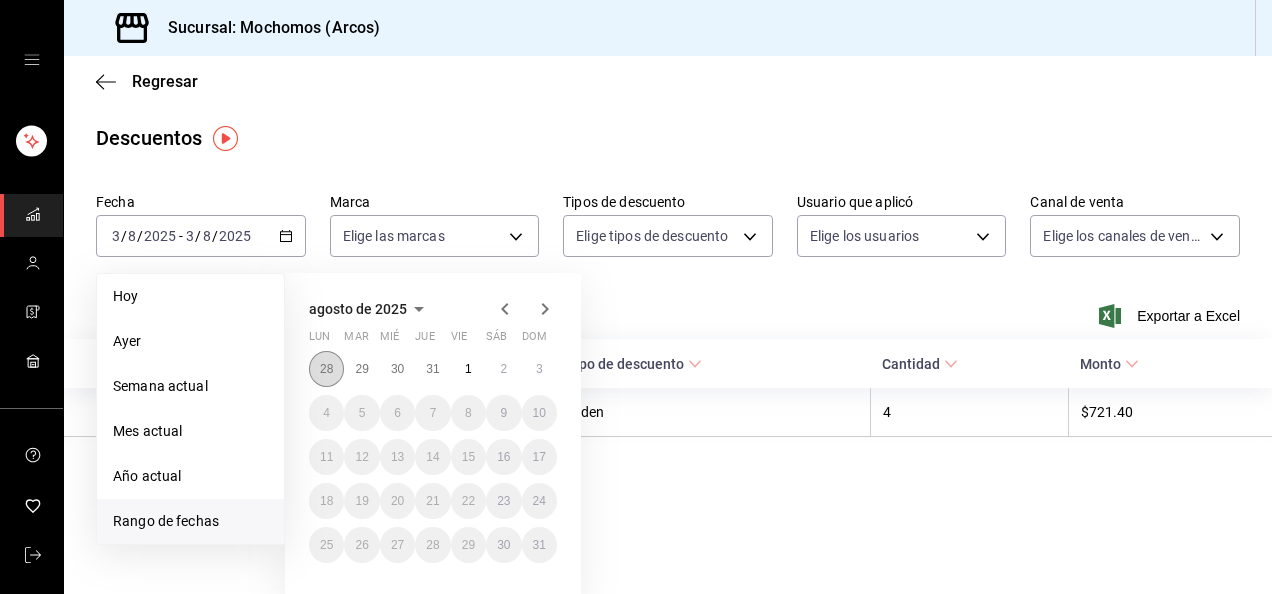 click on "28" at bounding box center (326, 369) 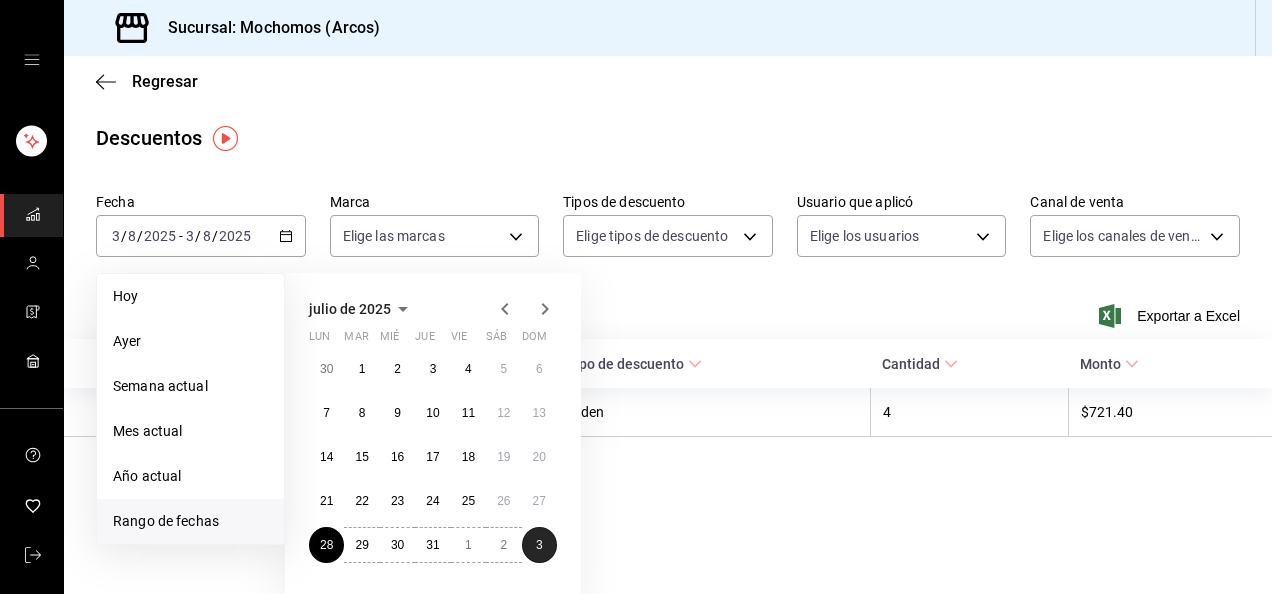 click on "3" at bounding box center [539, 545] 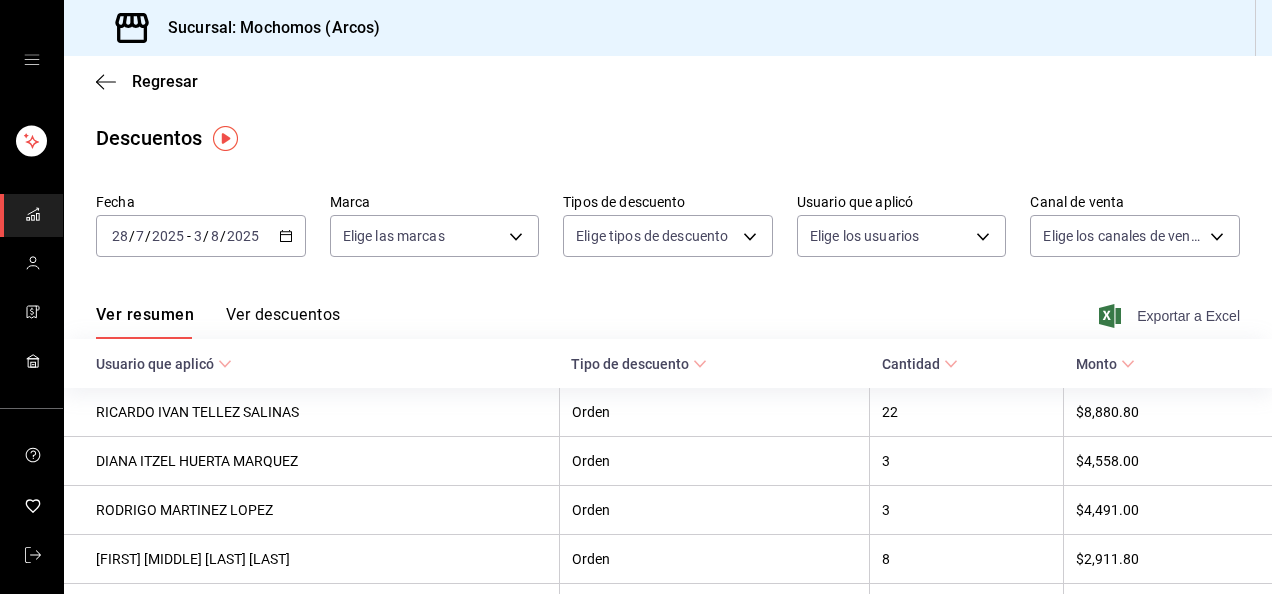 click on "Exportar a Excel" at bounding box center (1171, 316) 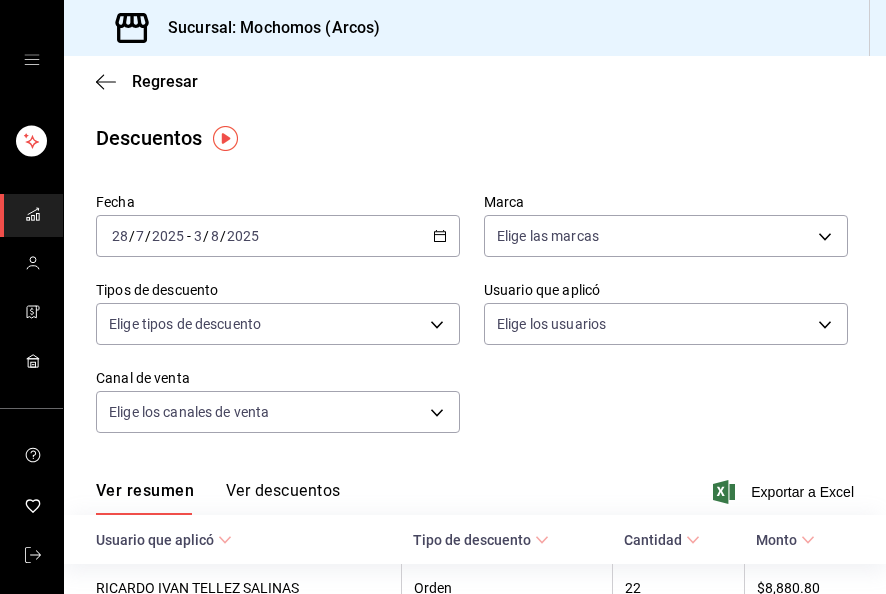 click on "Descuentos" at bounding box center (475, 138) 